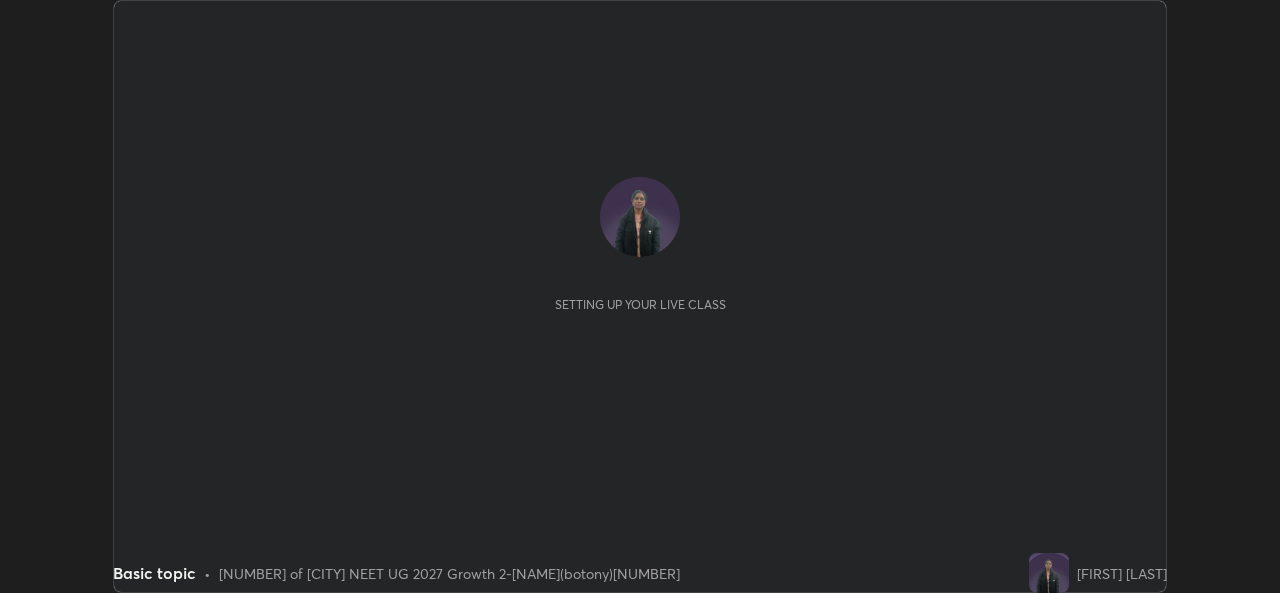 scroll, scrollTop: 0, scrollLeft: 0, axis: both 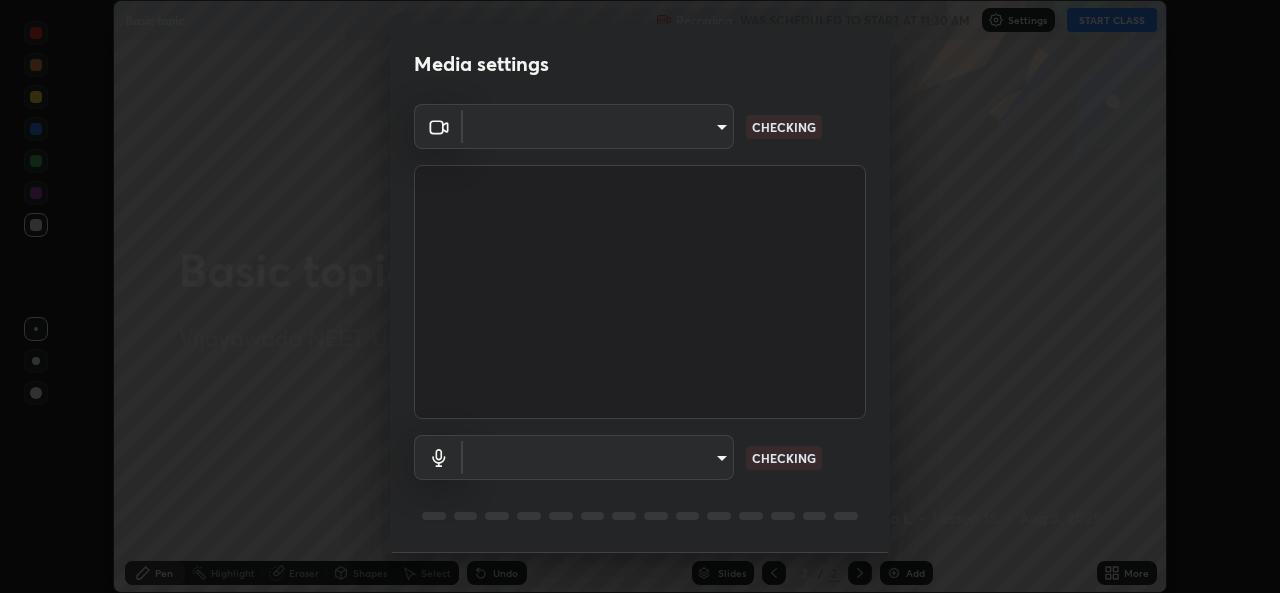 type on "03d5b1e328775286ef50ca9e691cdbc5b29e44cb463622e7fe7d5ef11c4b5cfc" 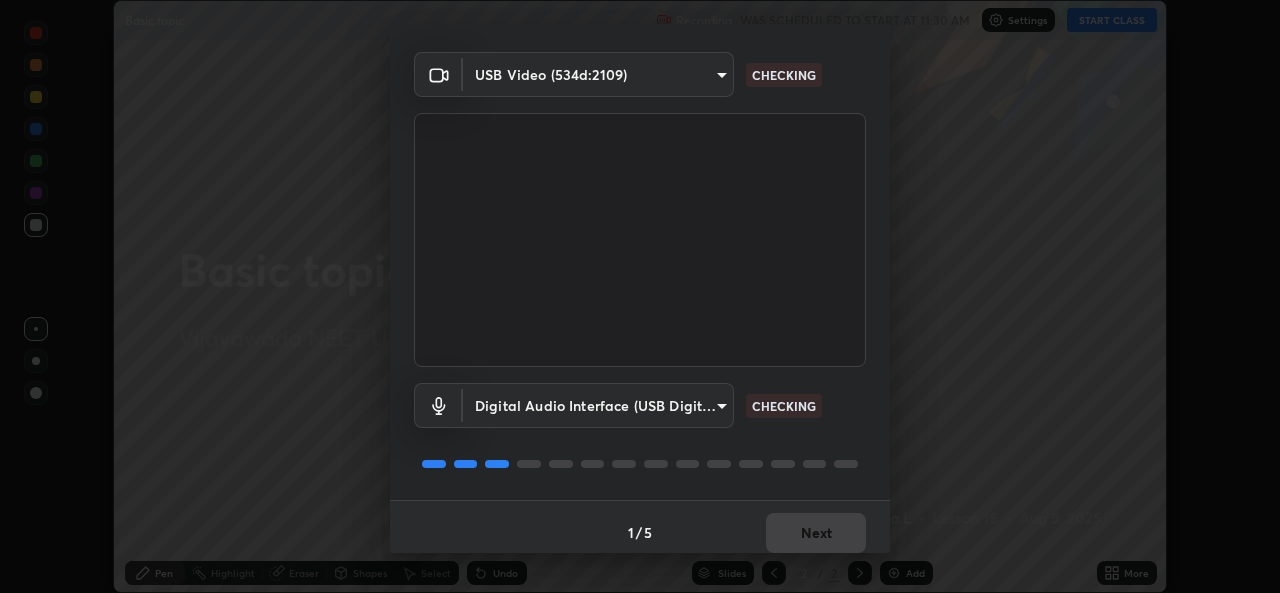 scroll, scrollTop: 63, scrollLeft: 0, axis: vertical 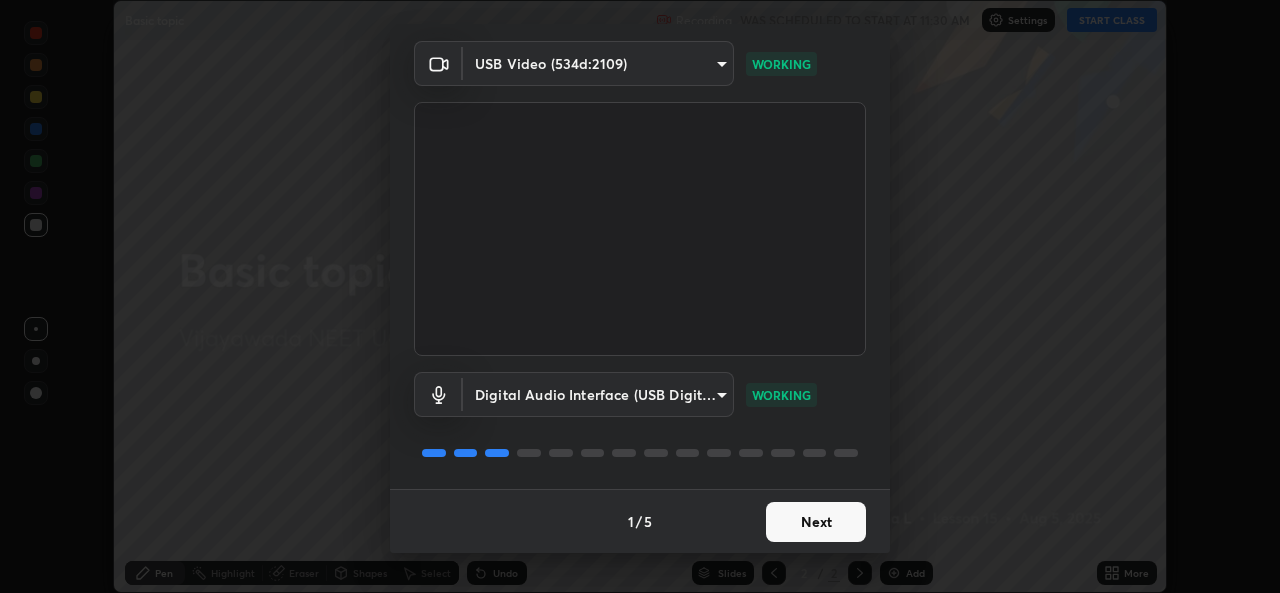 click on "Next" at bounding box center (816, 522) 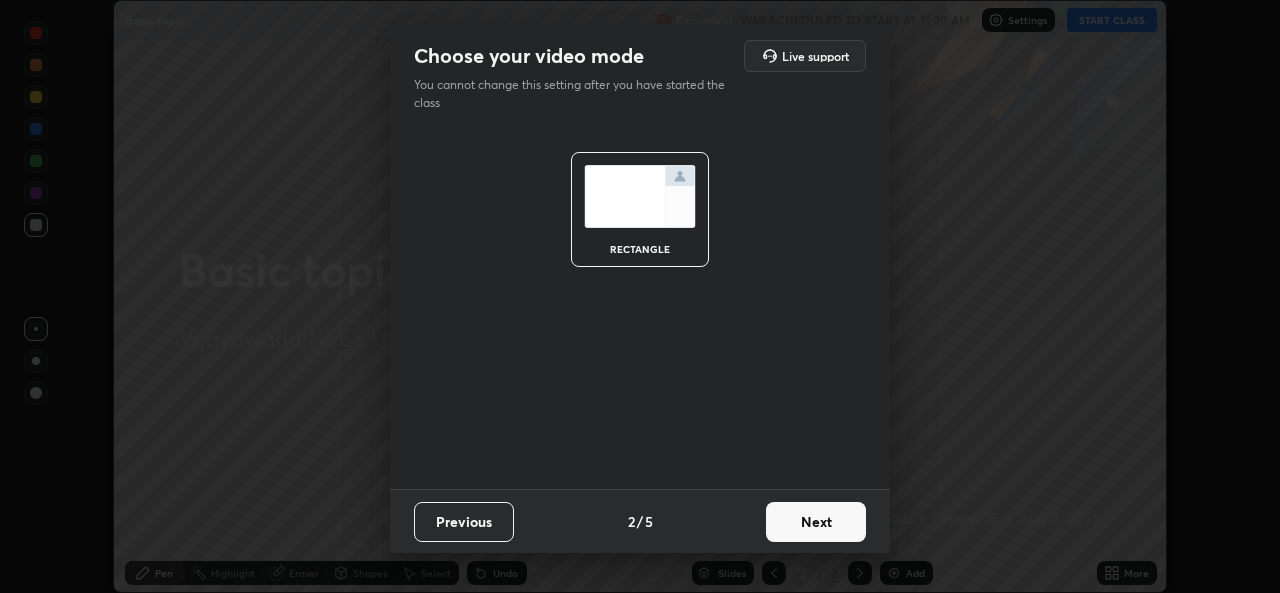 scroll, scrollTop: 0, scrollLeft: 0, axis: both 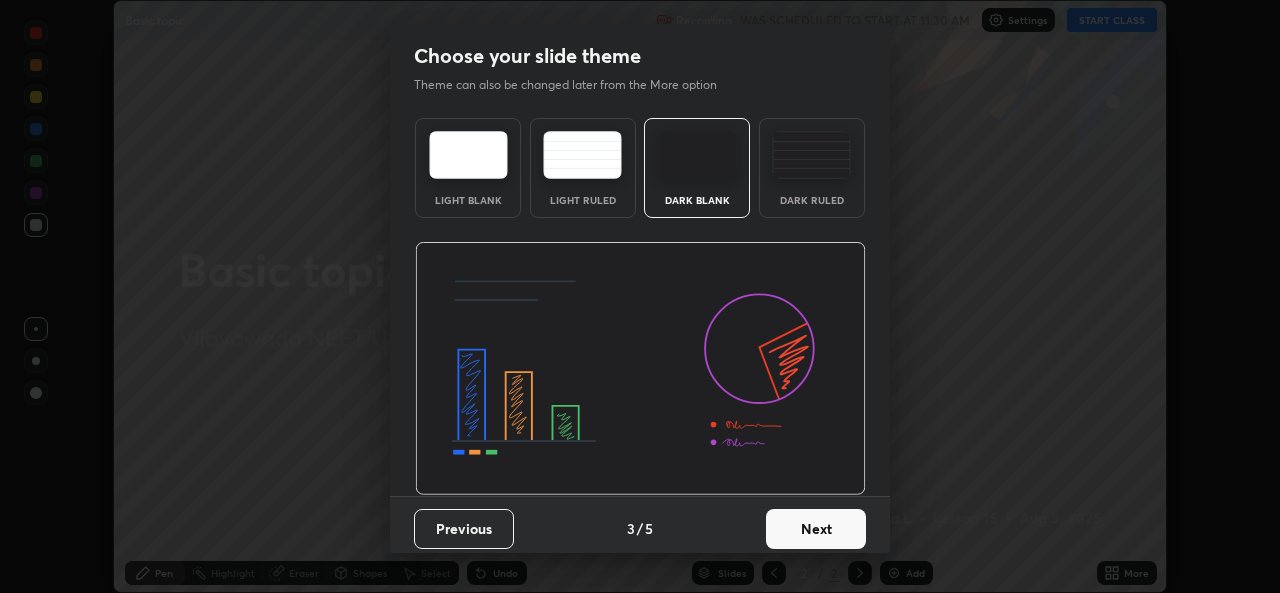 click on "Next" at bounding box center (816, 529) 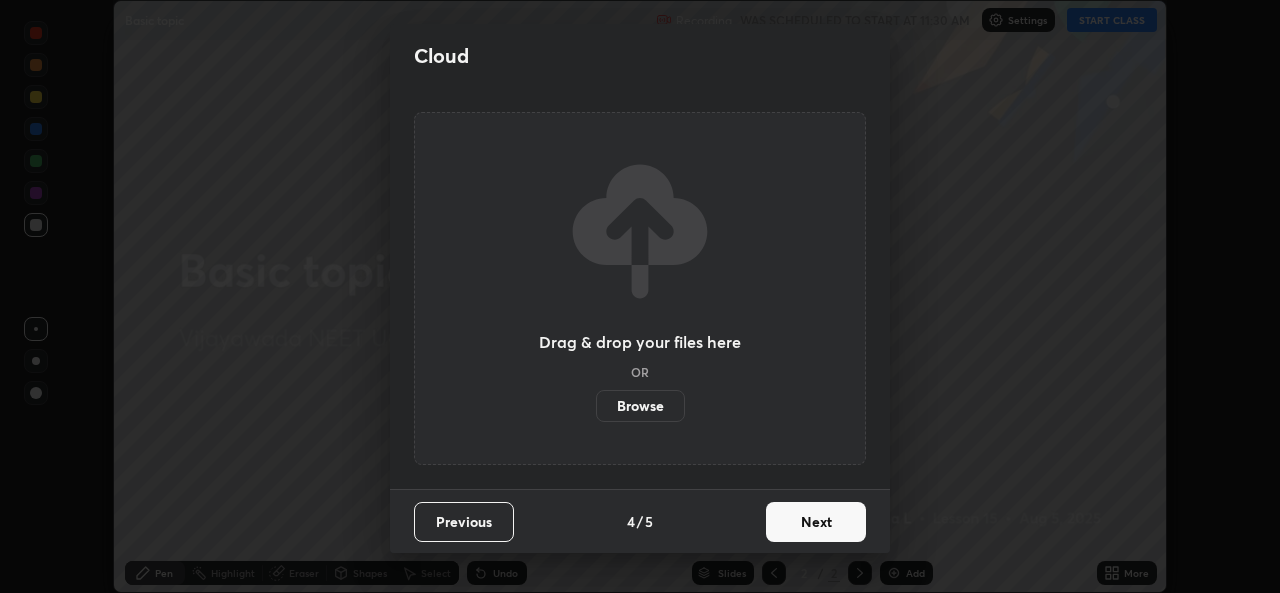 click on "Next" at bounding box center [816, 522] 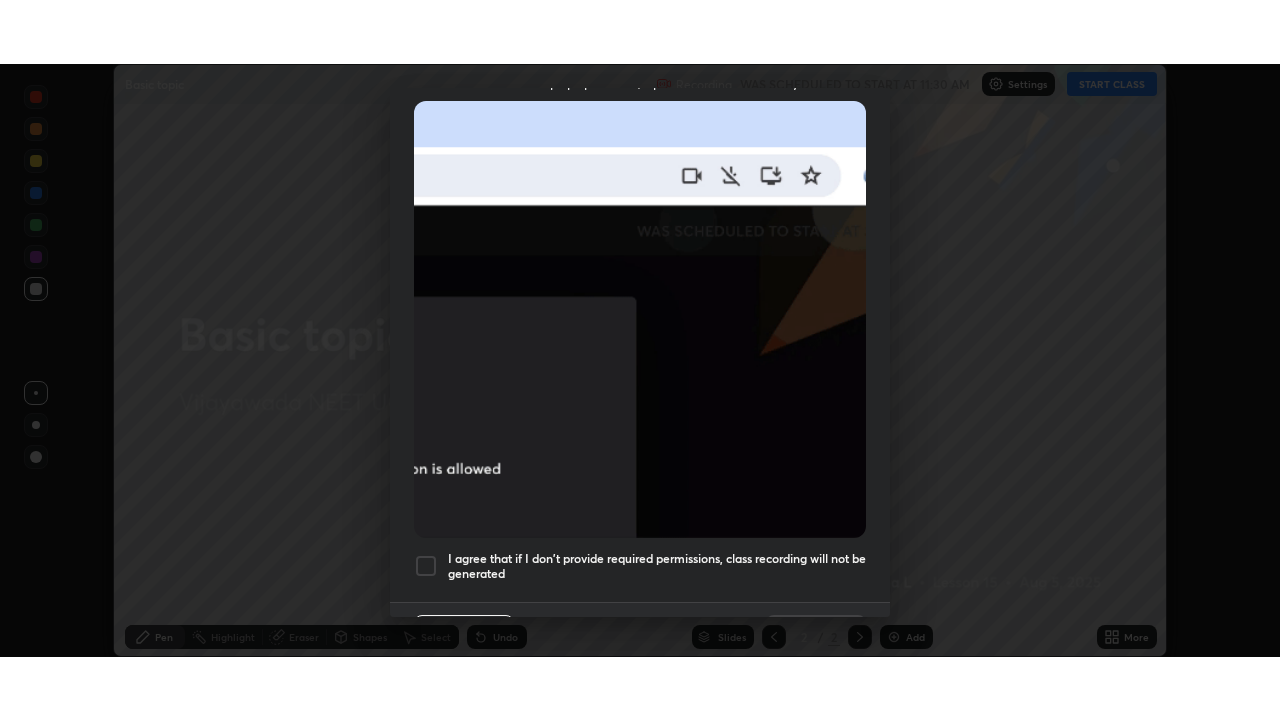 scroll, scrollTop: 471, scrollLeft: 0, axis: vertical 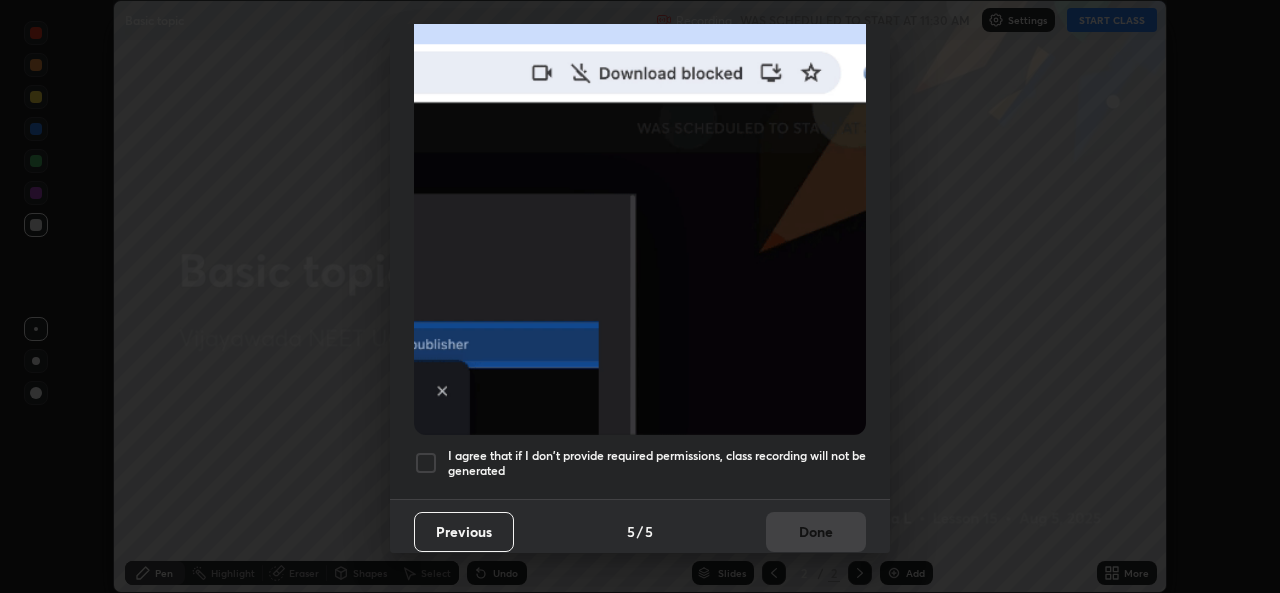 click at bounding box center (426, 463) 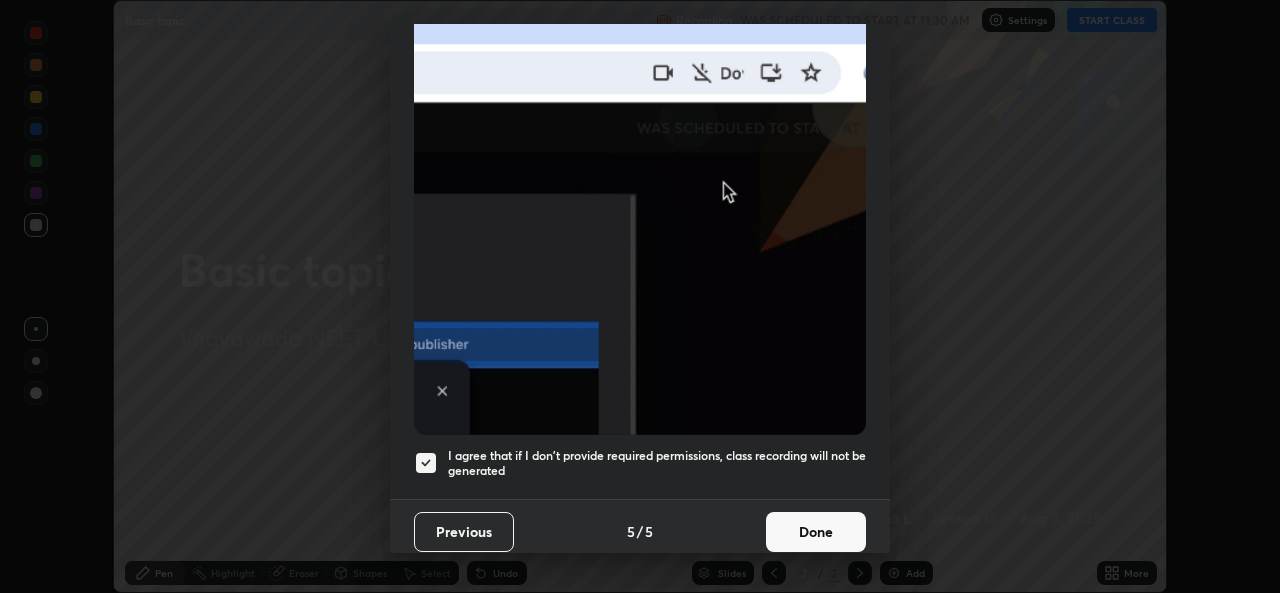 click on "Done" at bounding box center [816, 532] 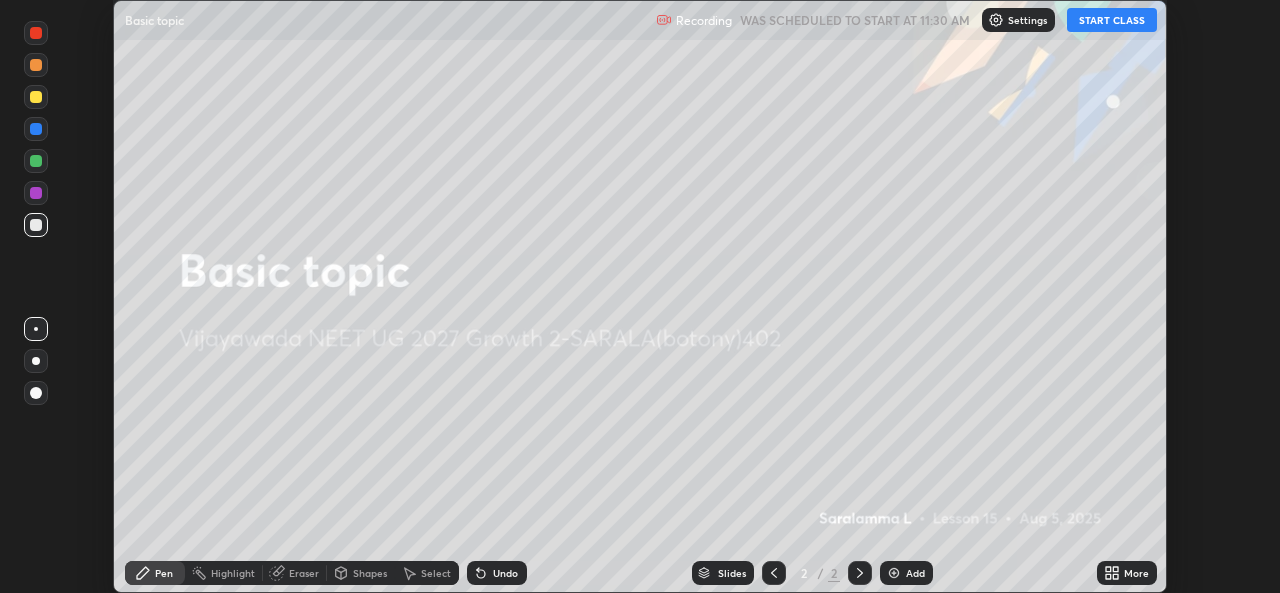 click 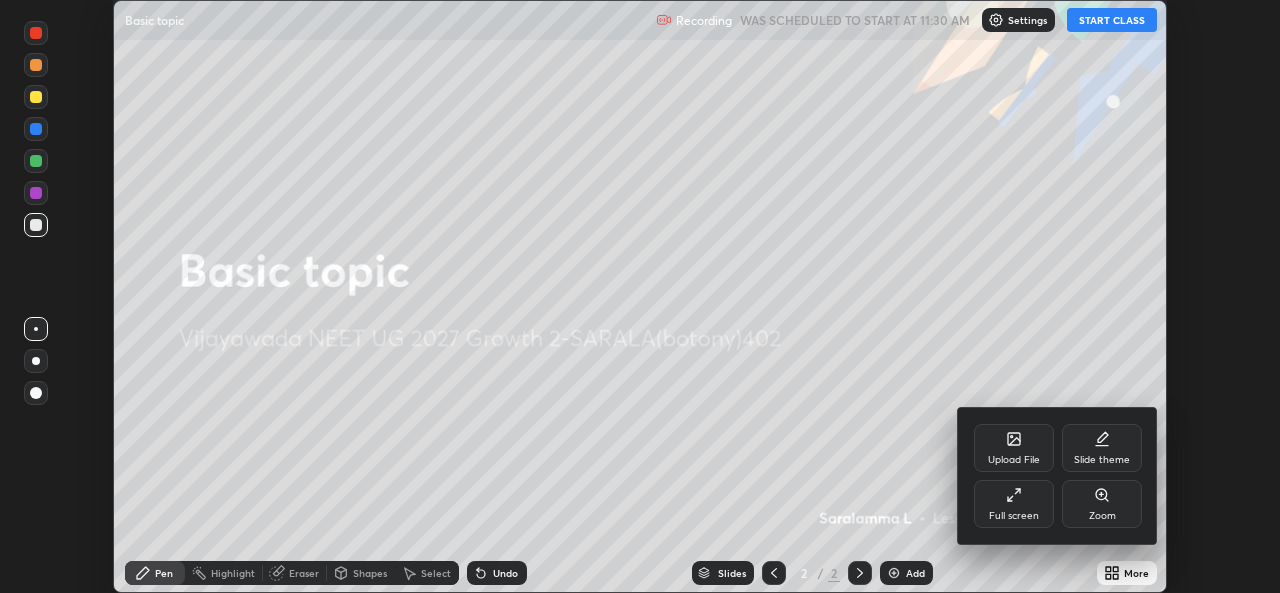 click on "Full screen" at bounding box center (1014, 504) 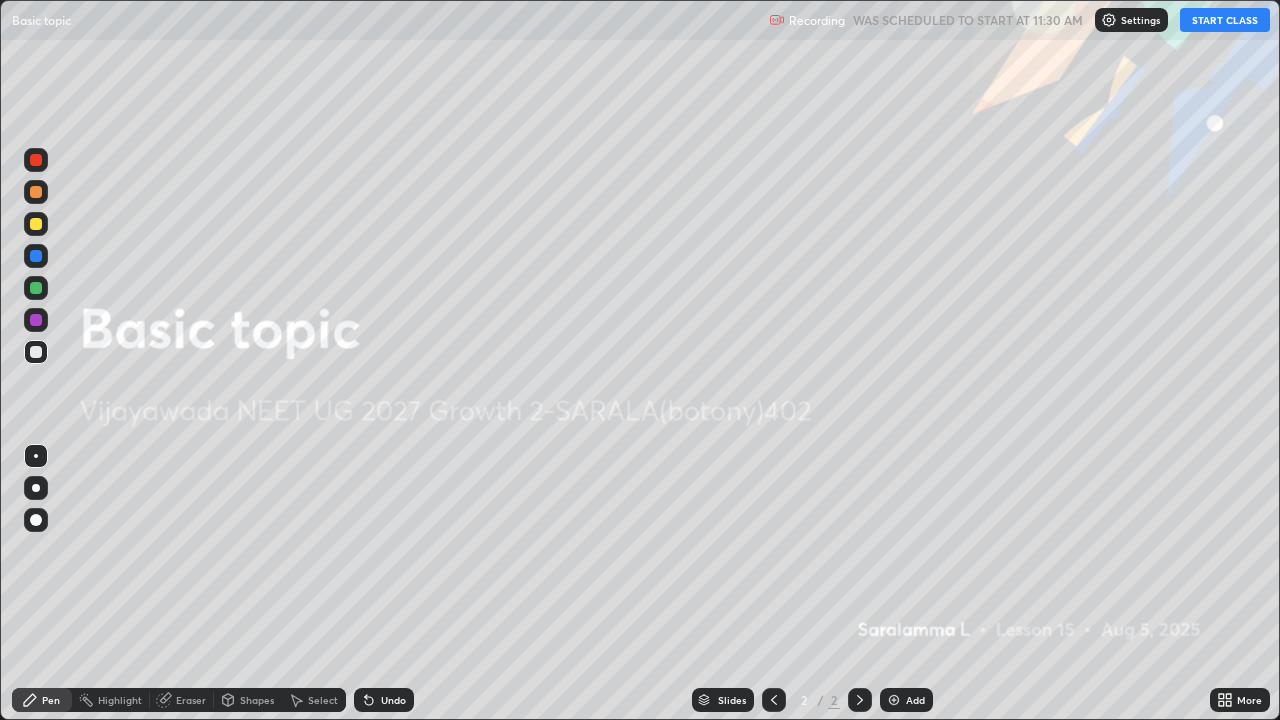 scroll, scrollTop: 99280, scrollLeft: 98720, axis: both 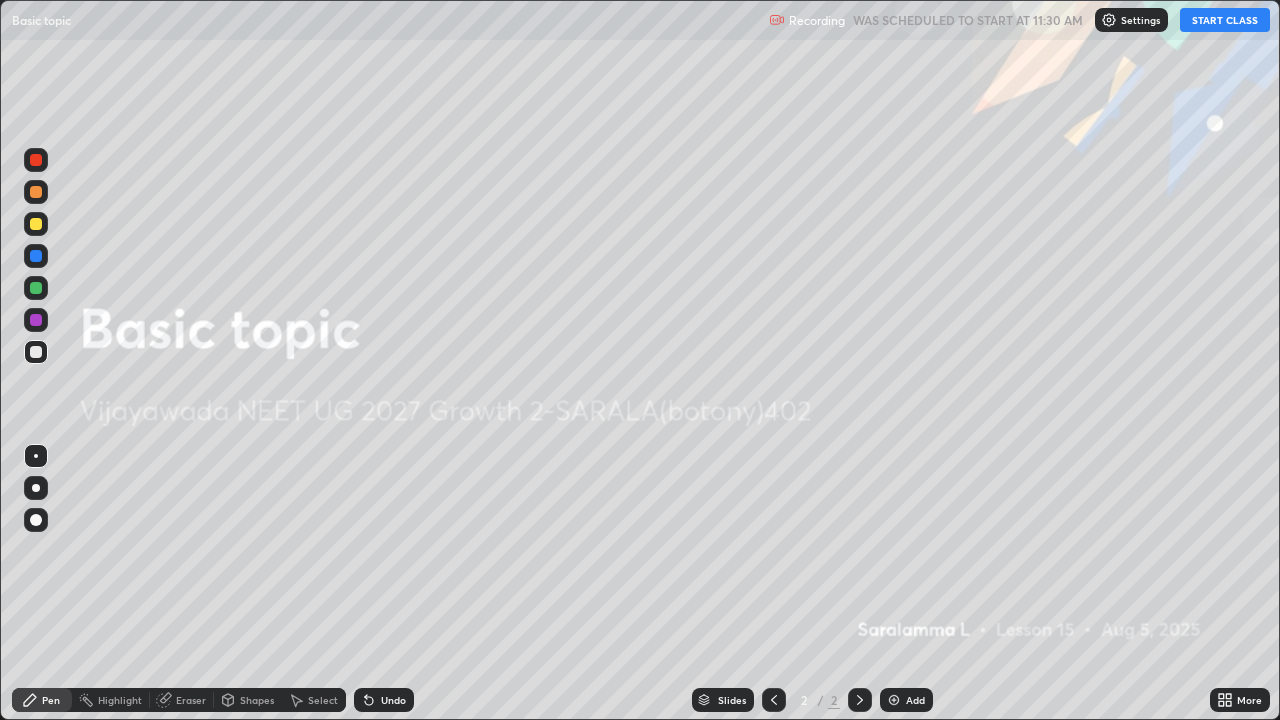 click on "START CLASS" at bounding box center [1225, 20] 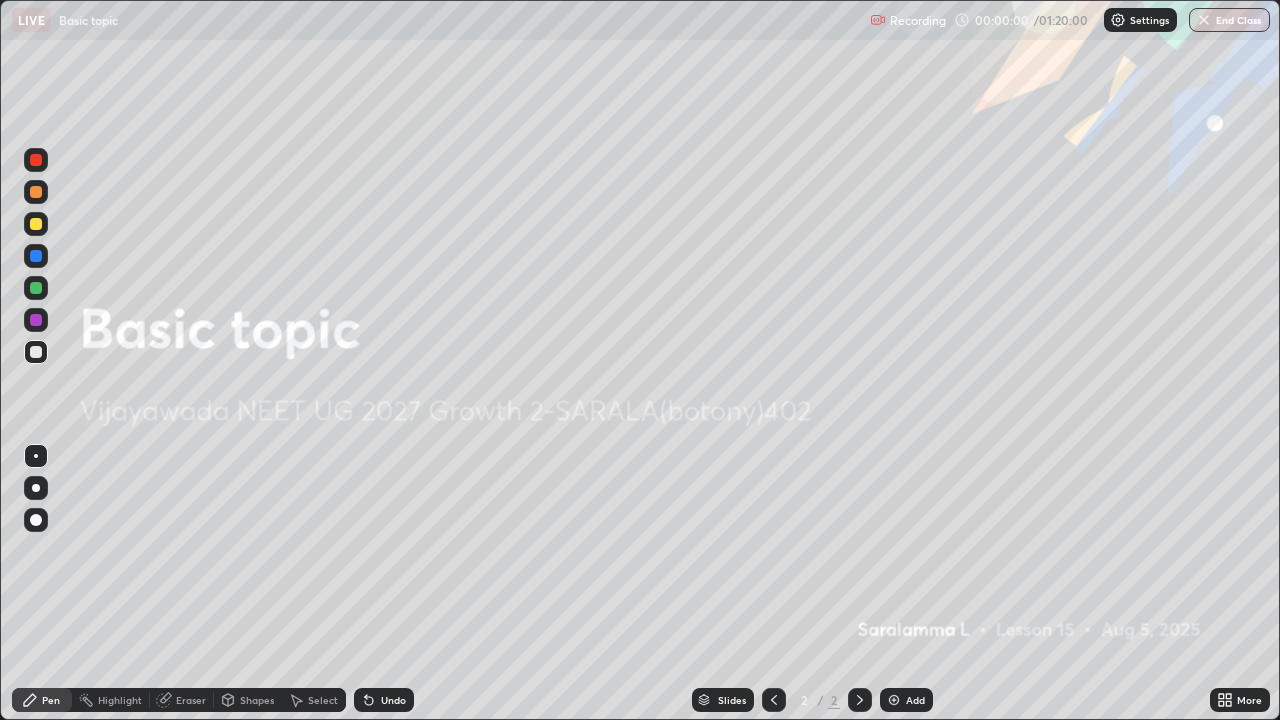 click at bounding box center [894, 700] 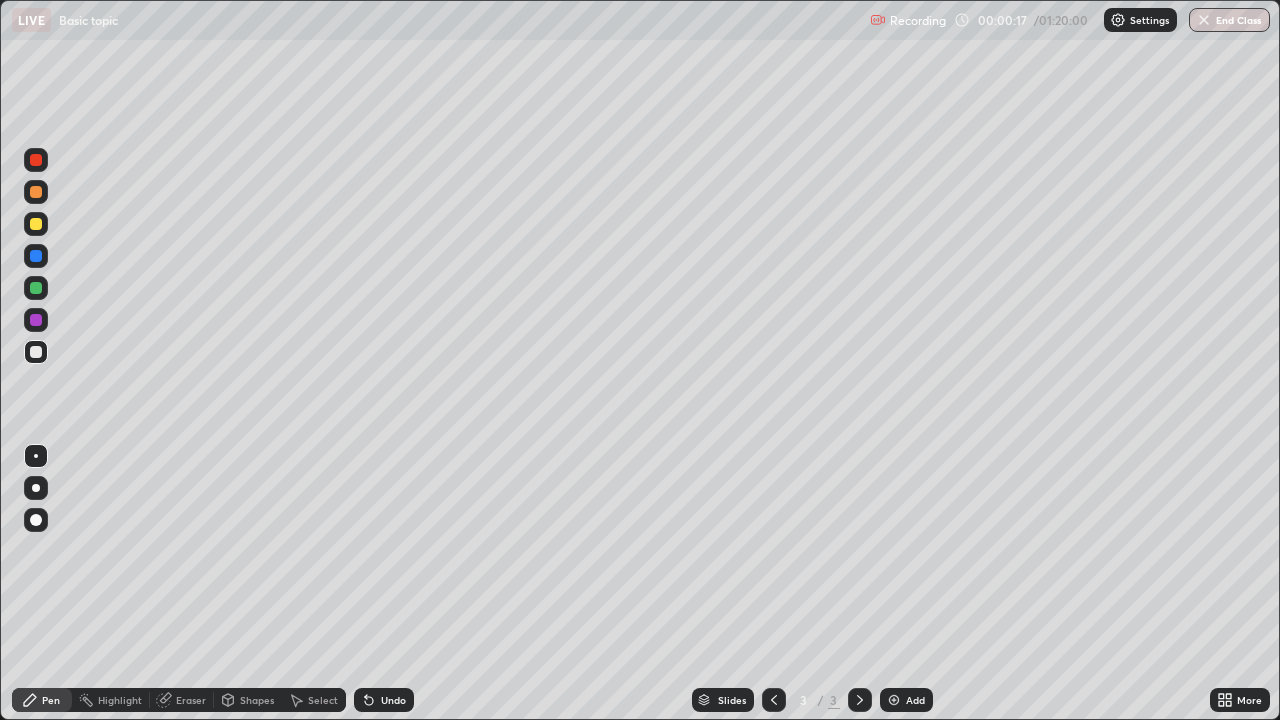 click at bounding box center (36, 224) 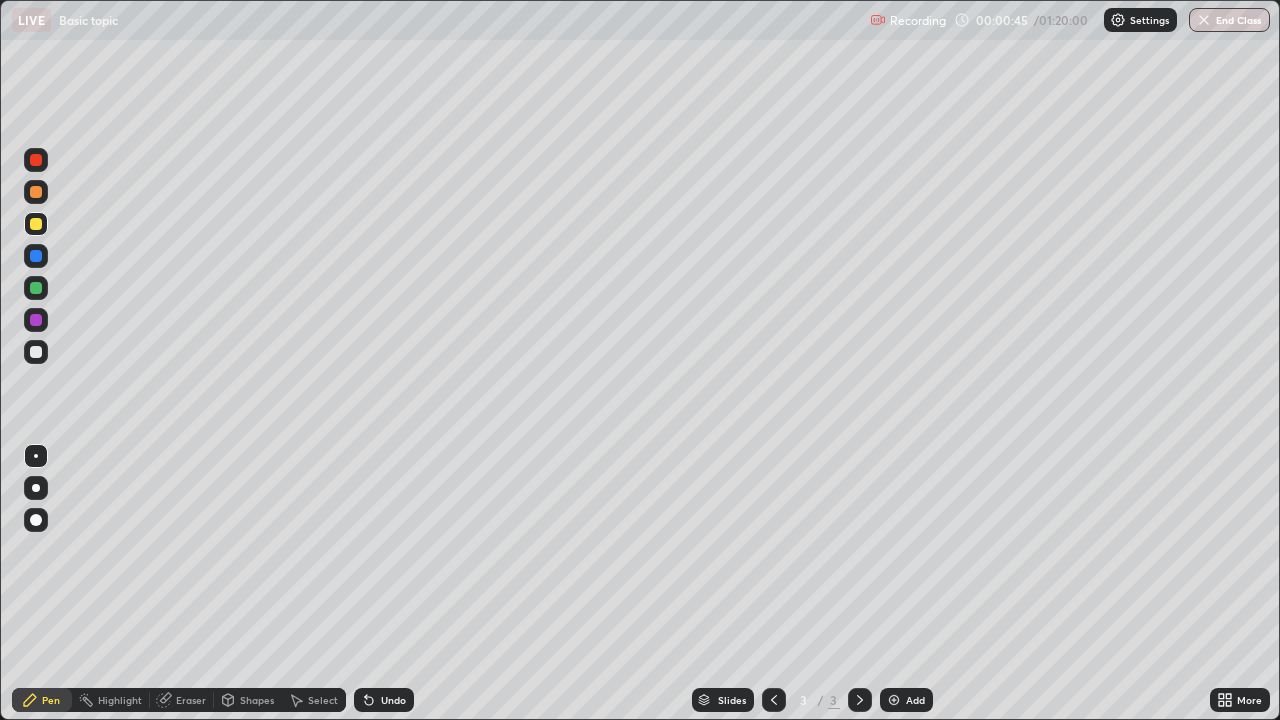 click at bounding box center [36, 192] 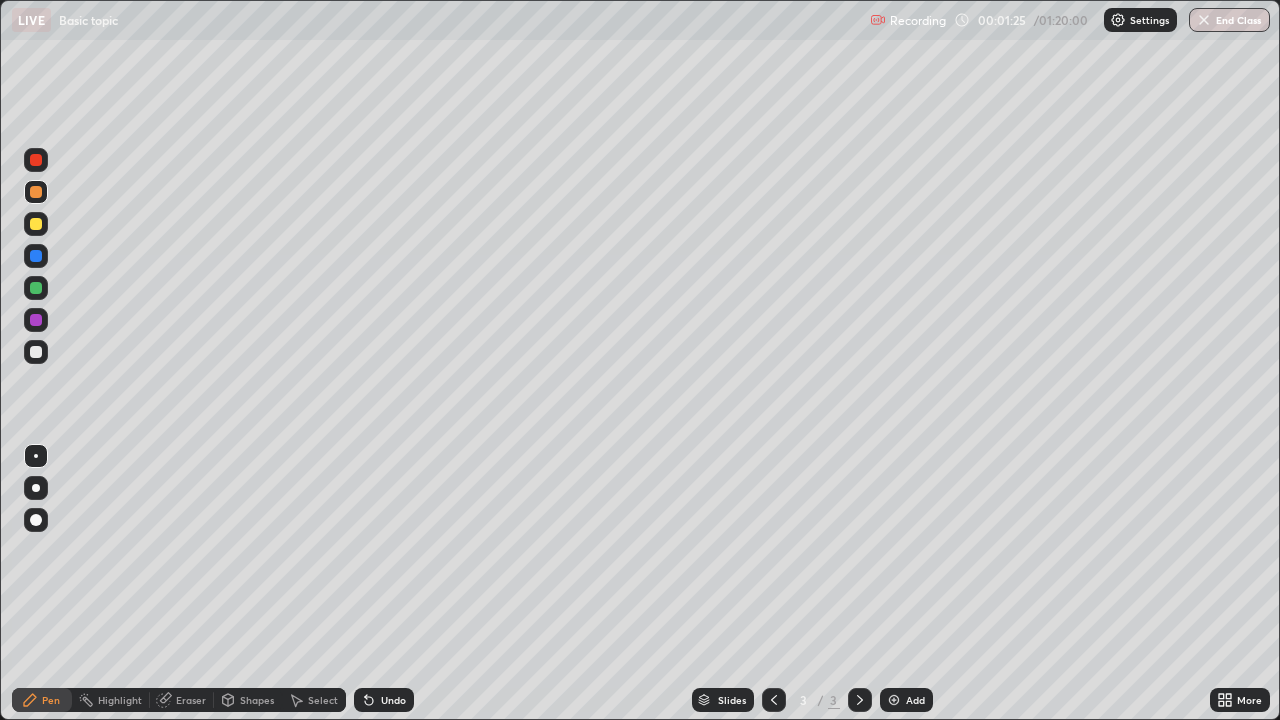 click at bounding box center (36, 288) 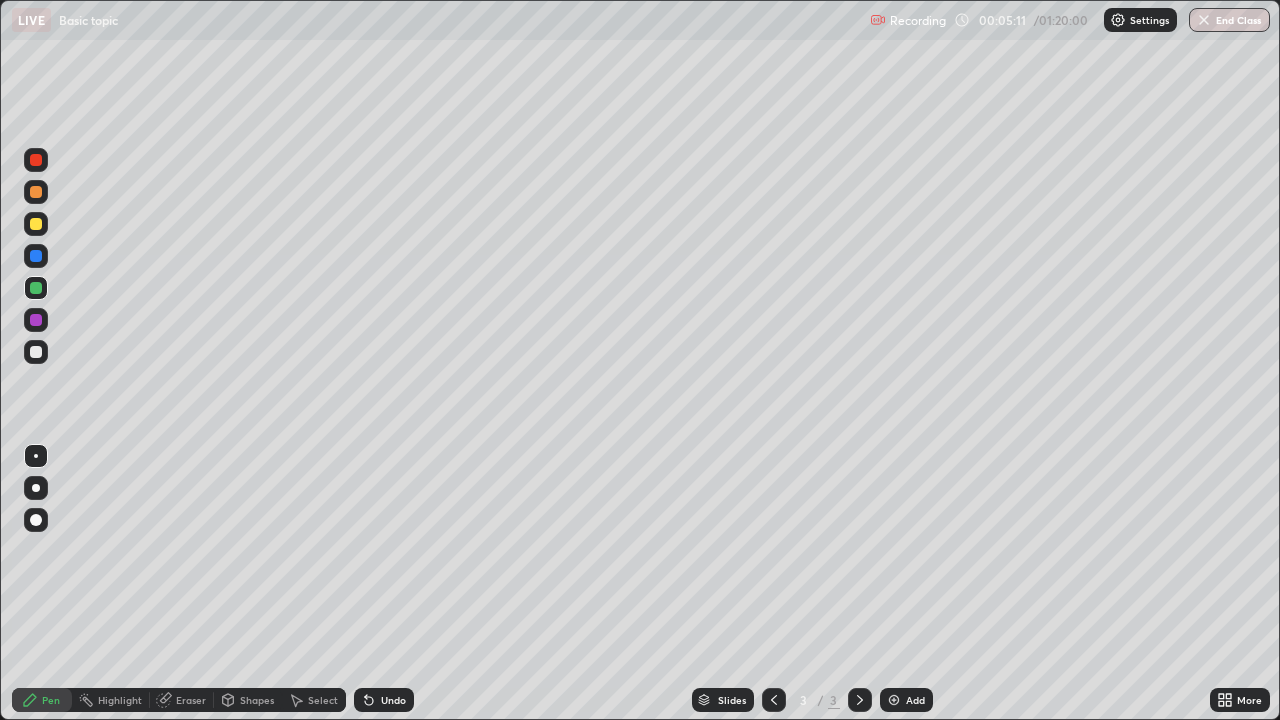 click at bounding box center [894, 700] 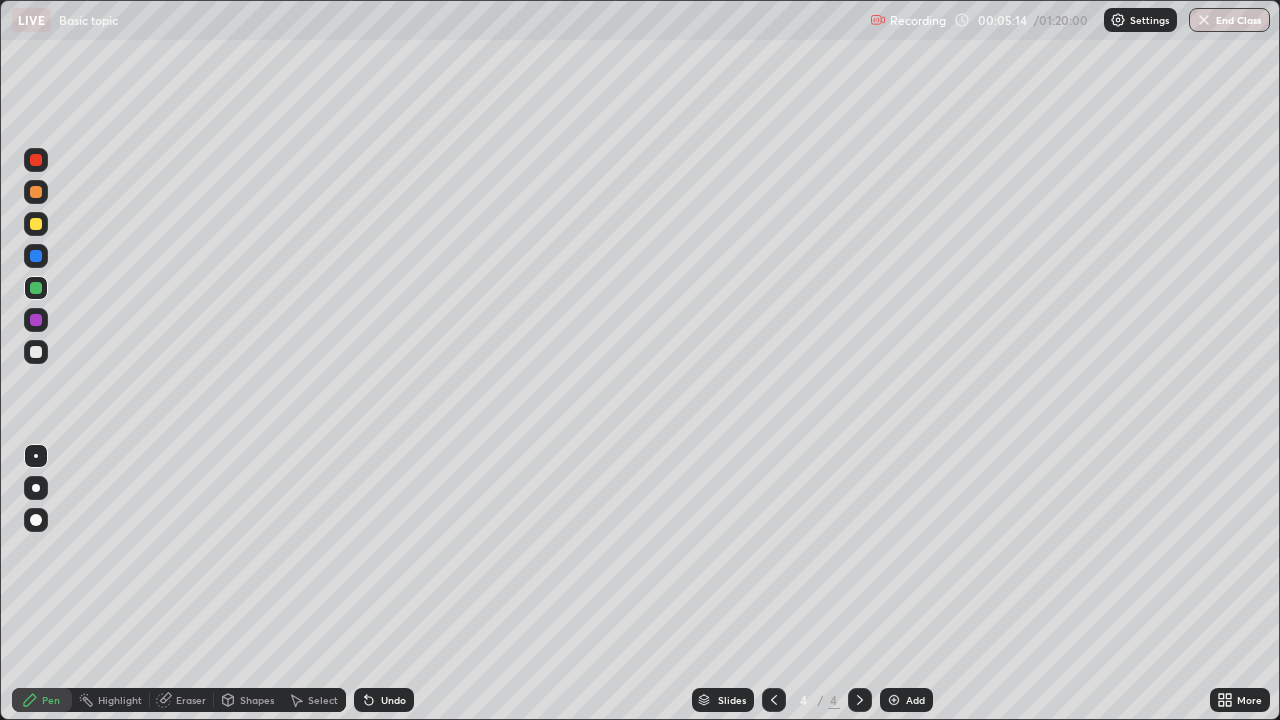 click at bounding box center (36, 288) 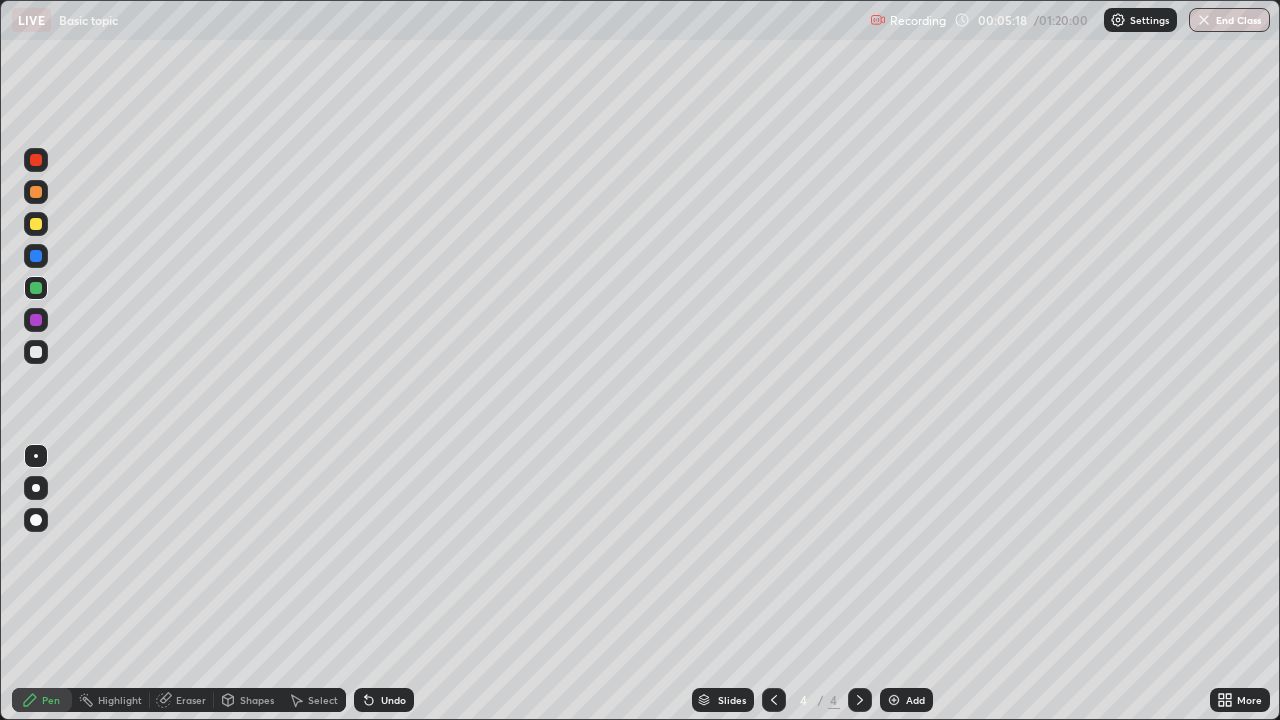 click at bounding box center (36, 352) 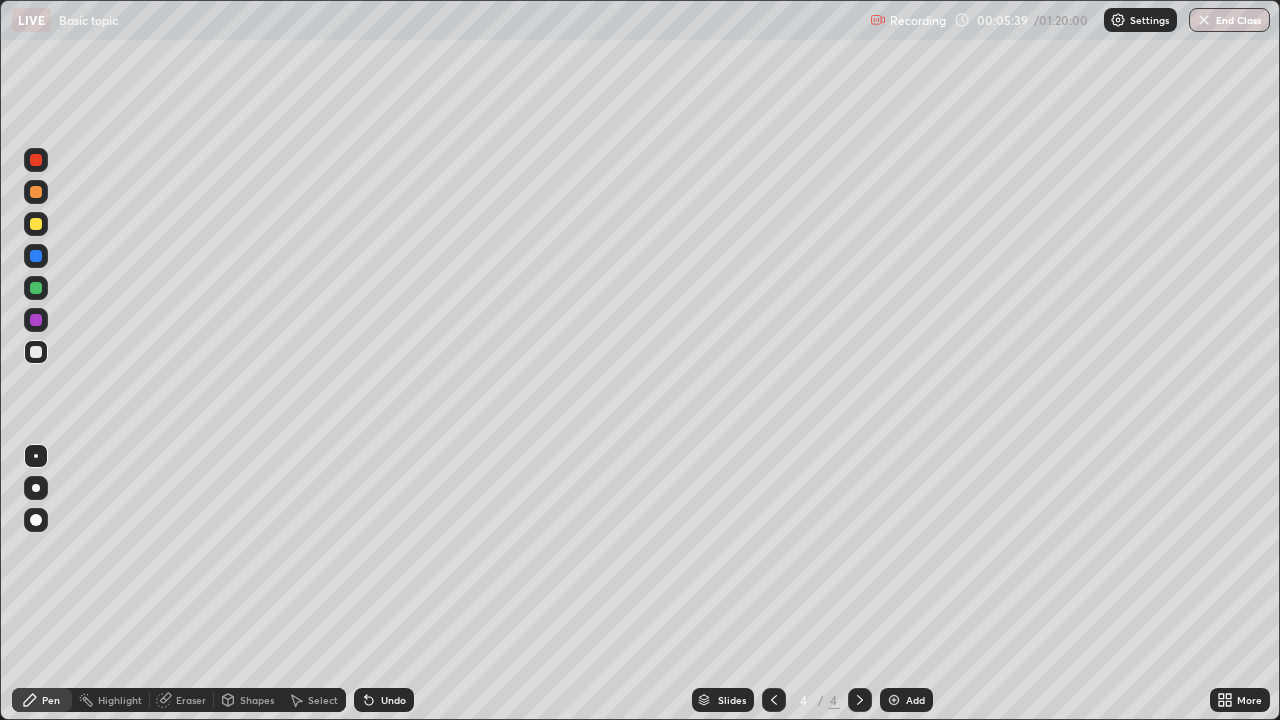 click at bounding box center (36, 256) 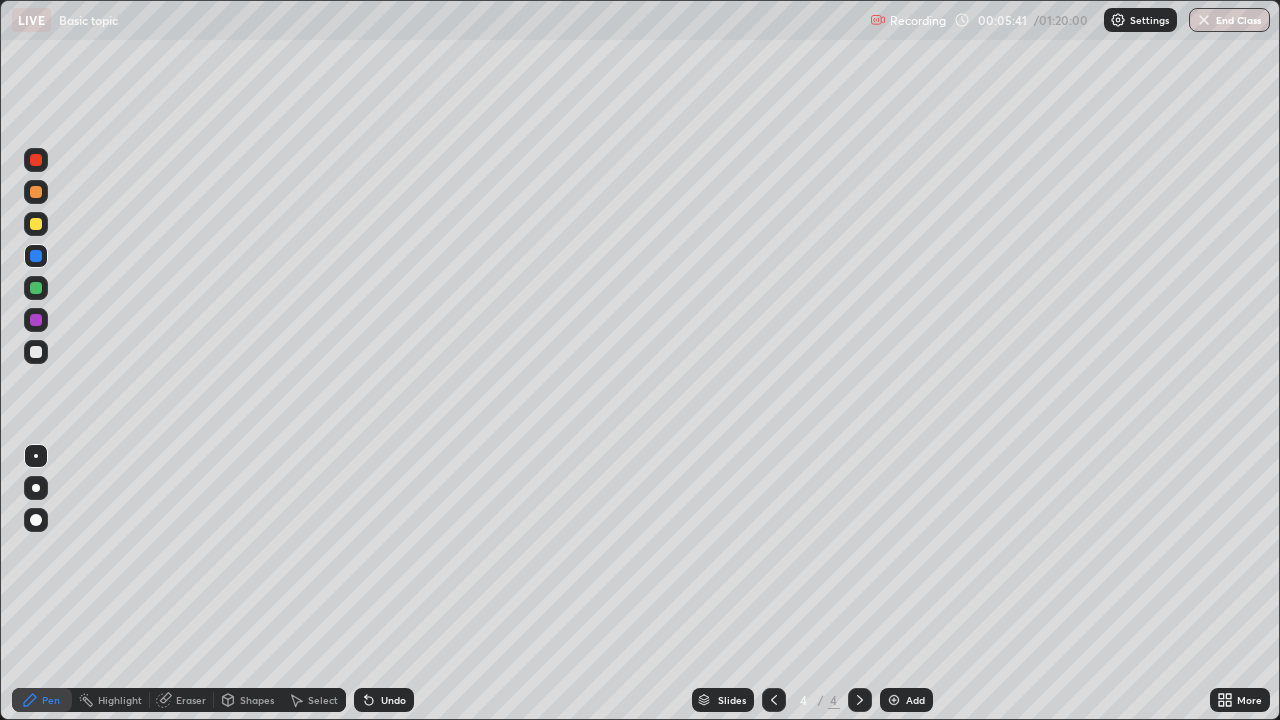click at bounding box center (36, 224) 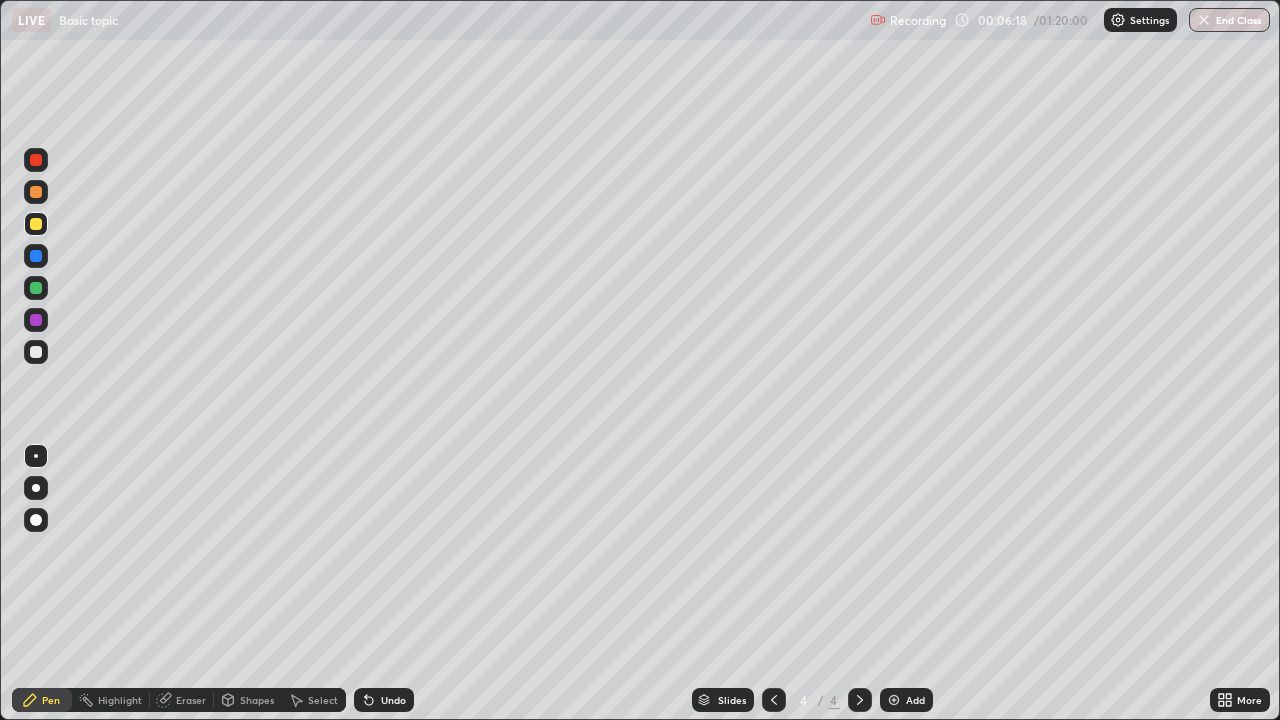 click at bounding box center (36, 288) 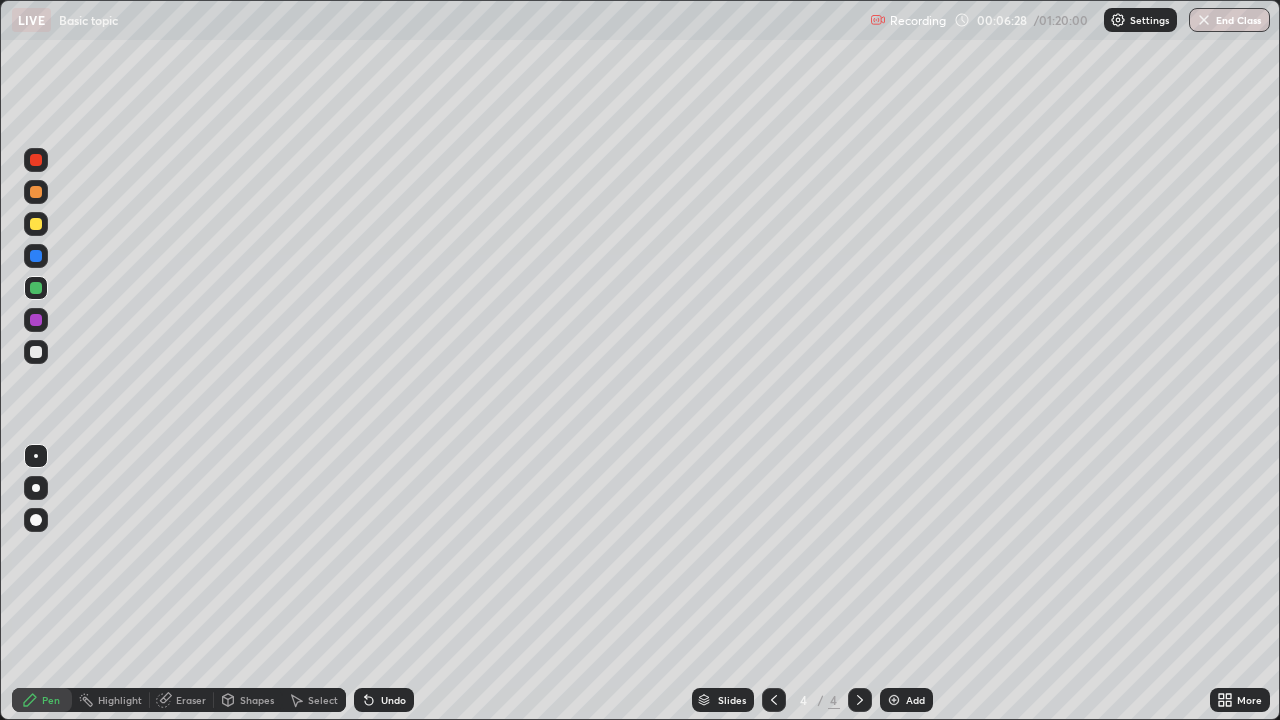 click at bounding box center [36, 160] 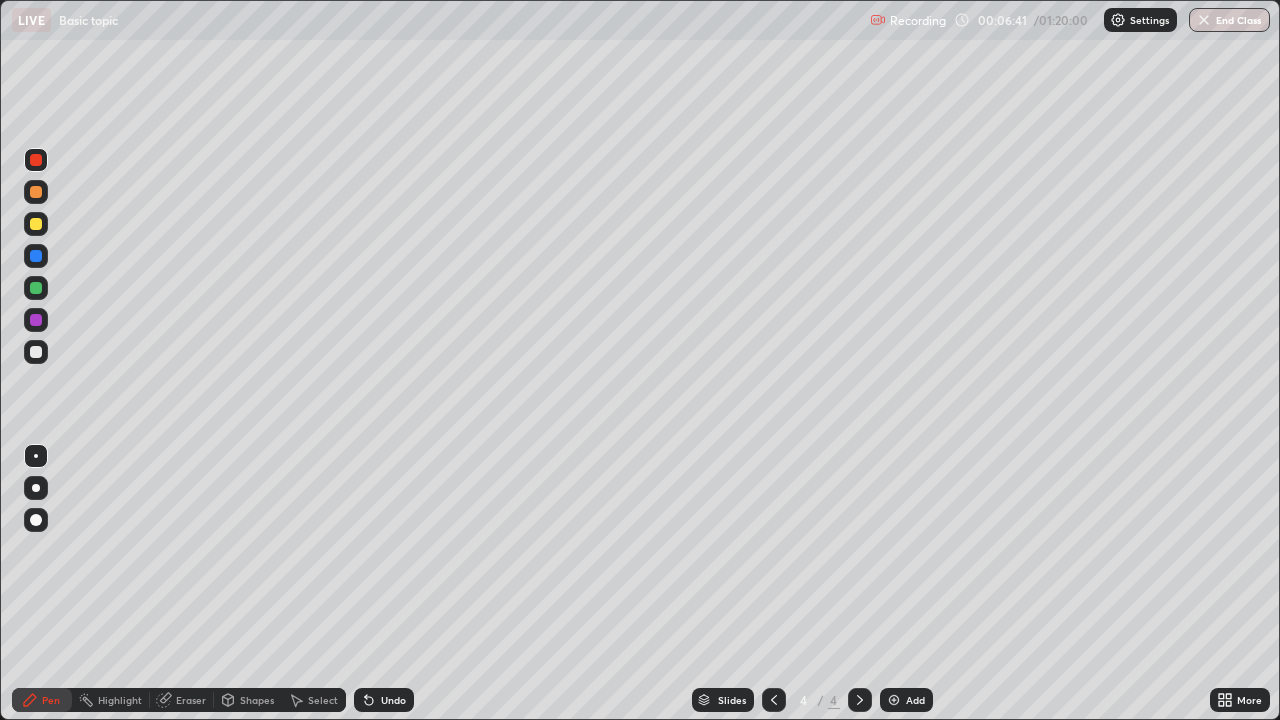 click at bounding box center (36, 256) 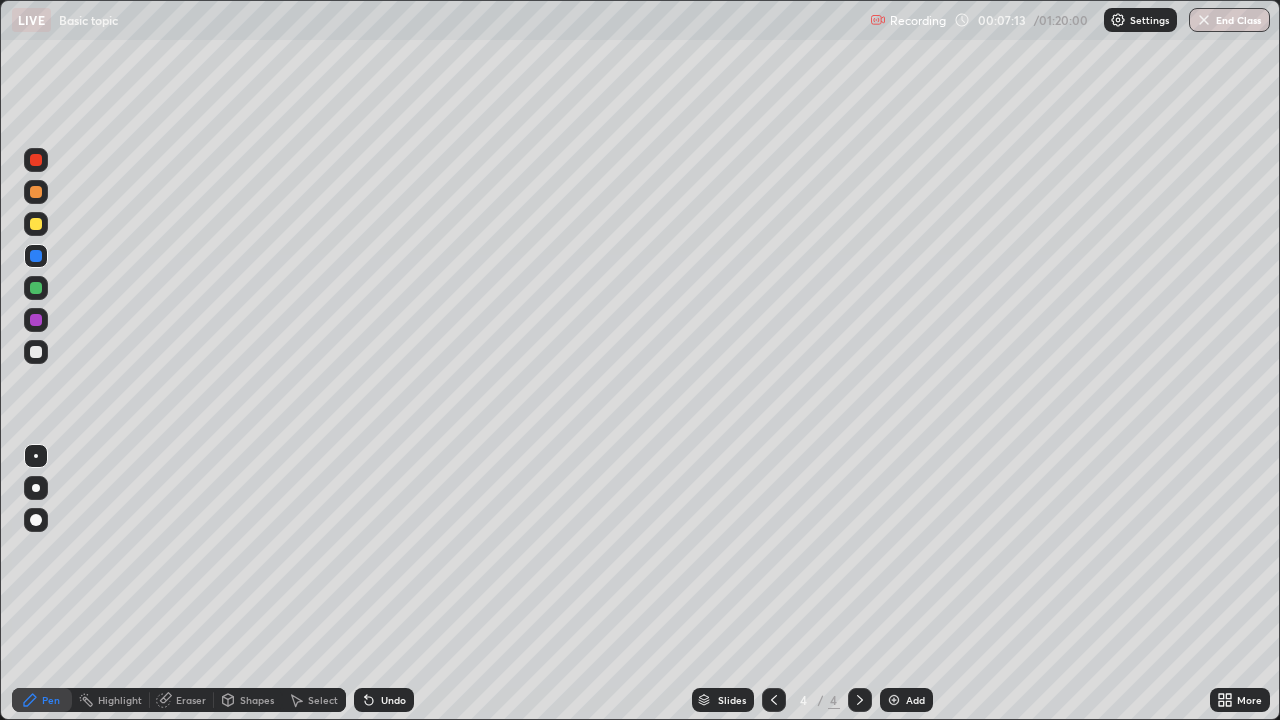 click at bounding box center [36, 352] 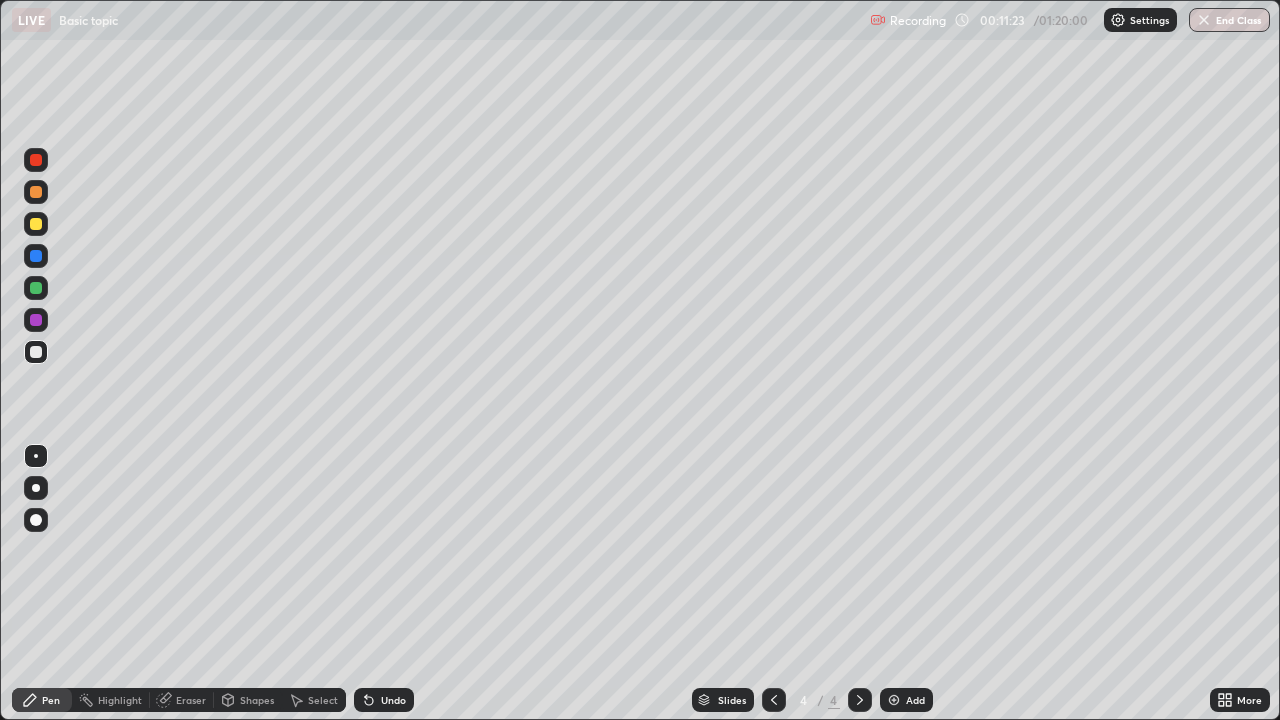 click at bounding box center [894, 700] 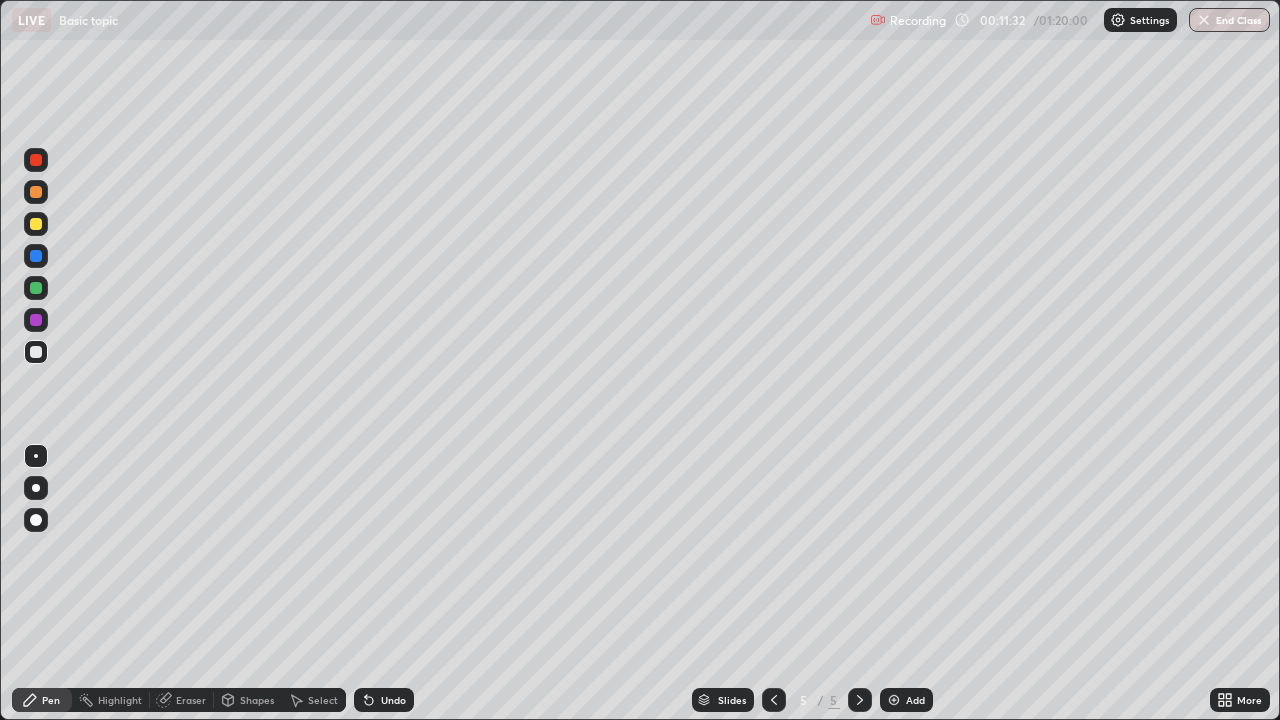 click at bounding box center [36, 320] 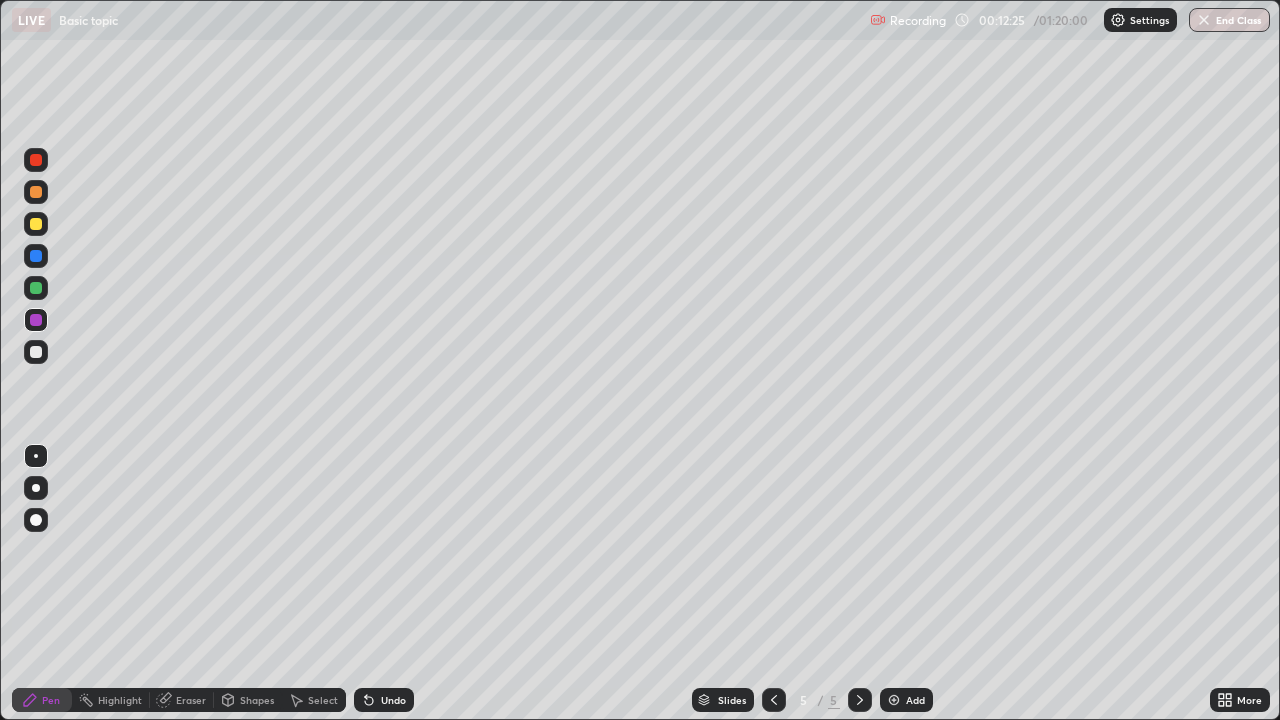 click at bounding box center (36, 256) 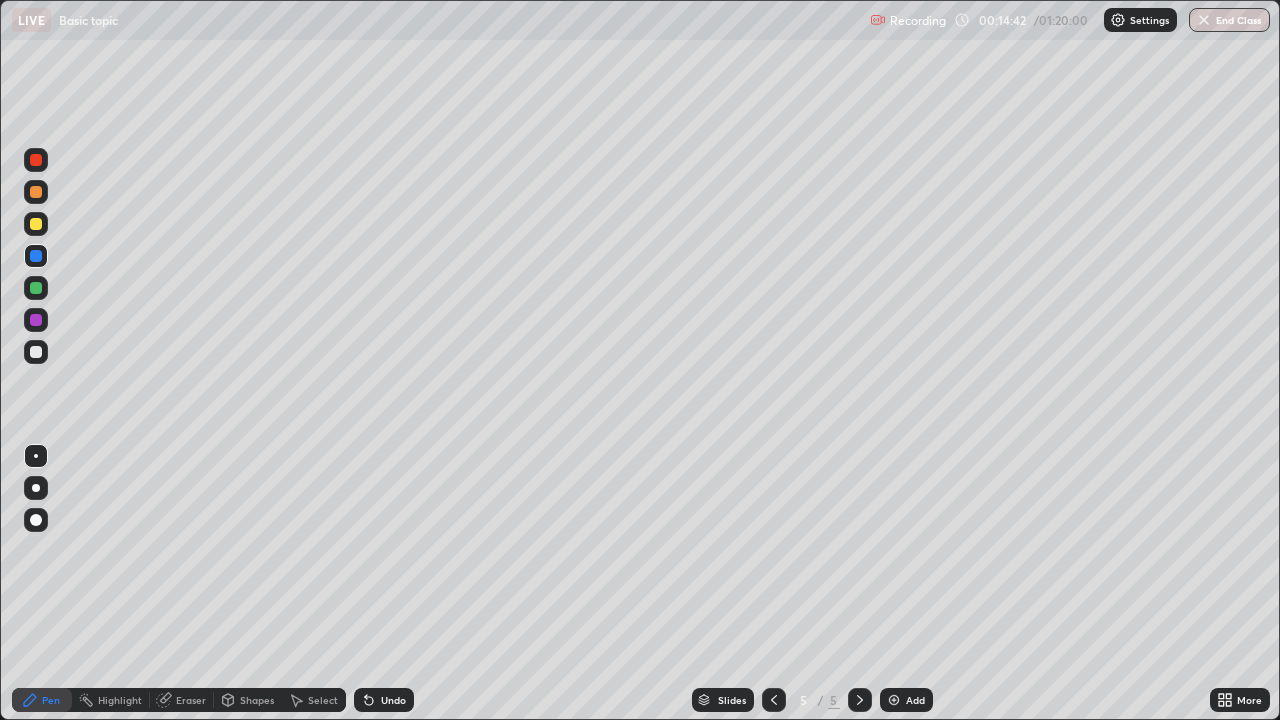 click at bounding box center [894, 700] 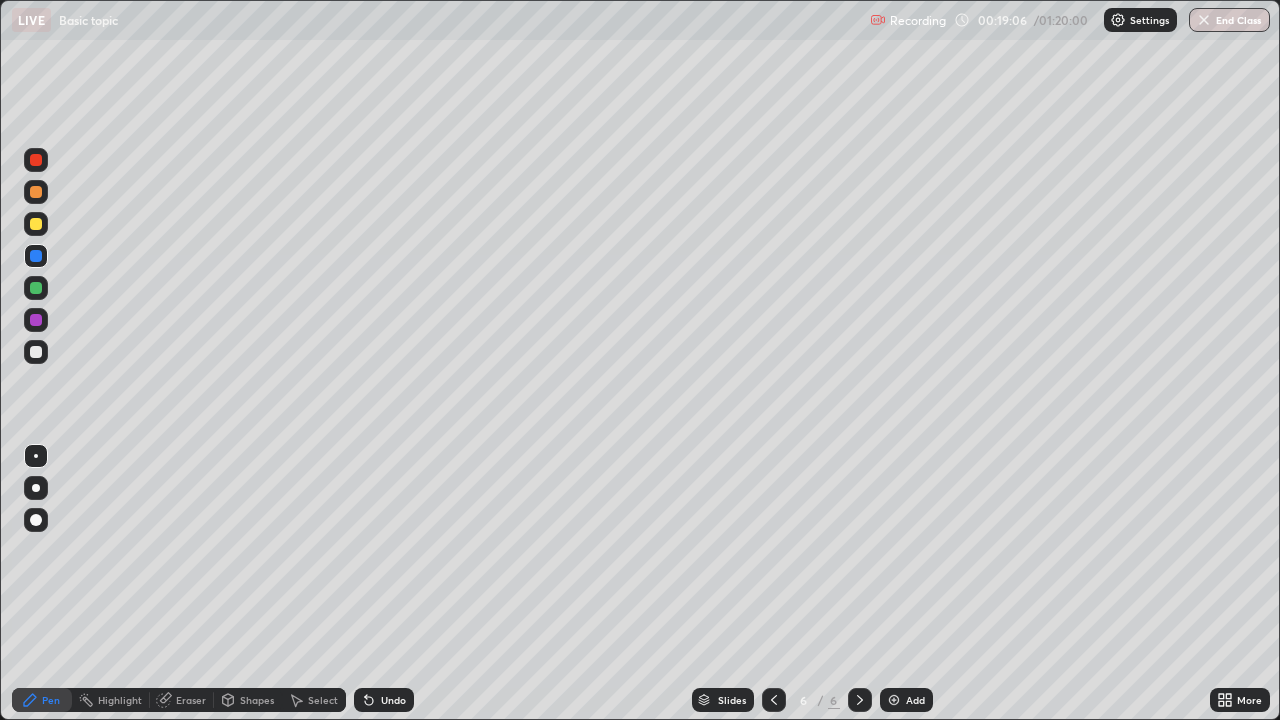 click at bounding box center (894, 700) 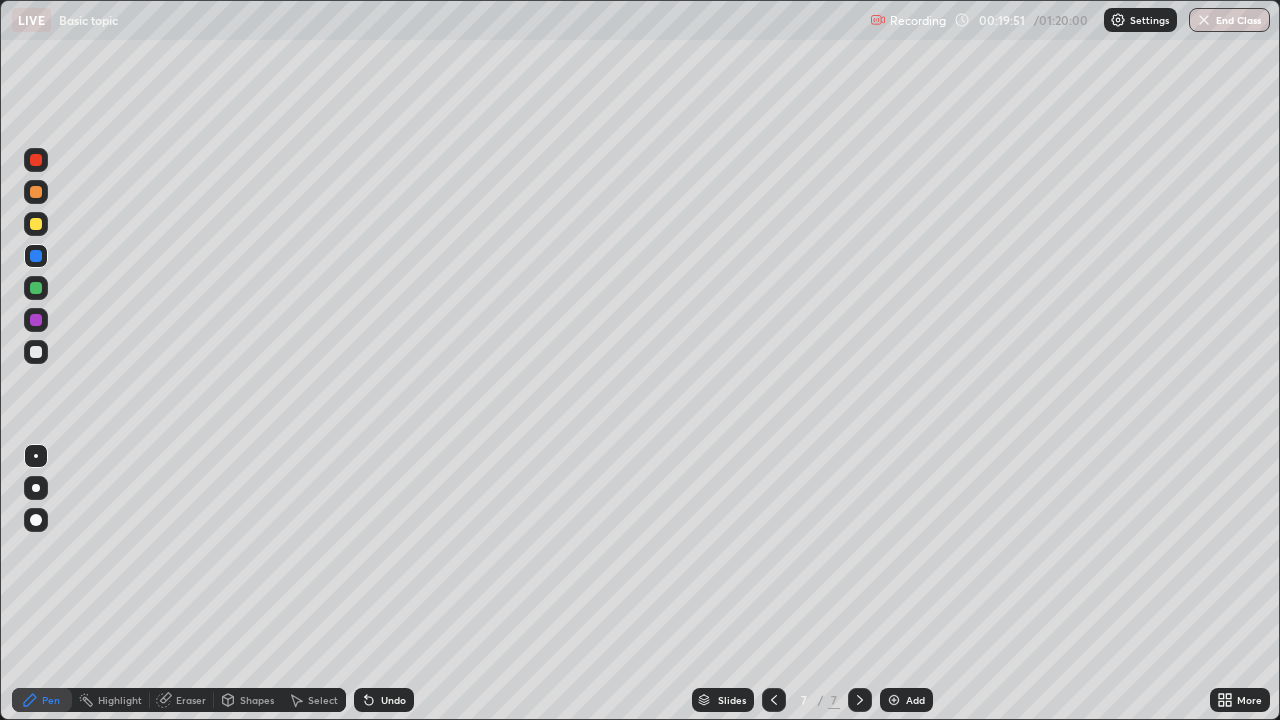 click at bounding box center (36, 224) 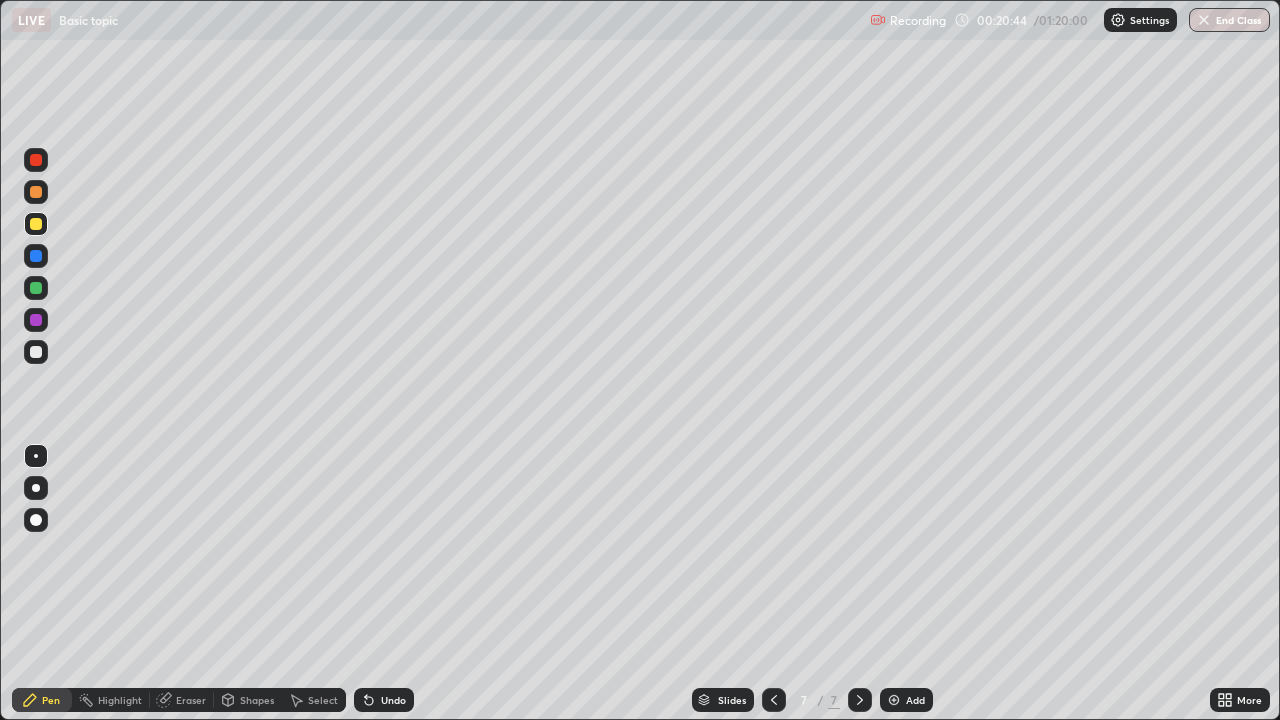 click at bounding box center [36, 288] 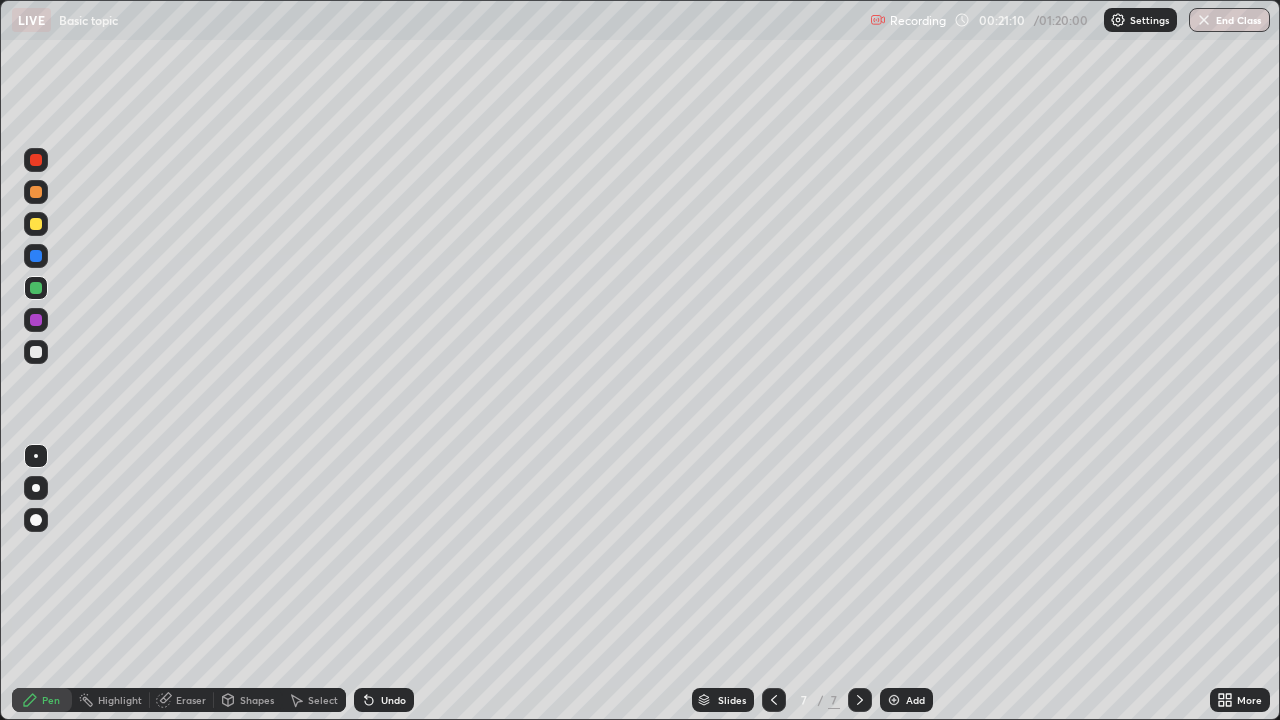 click at bounding box center [36, 352] 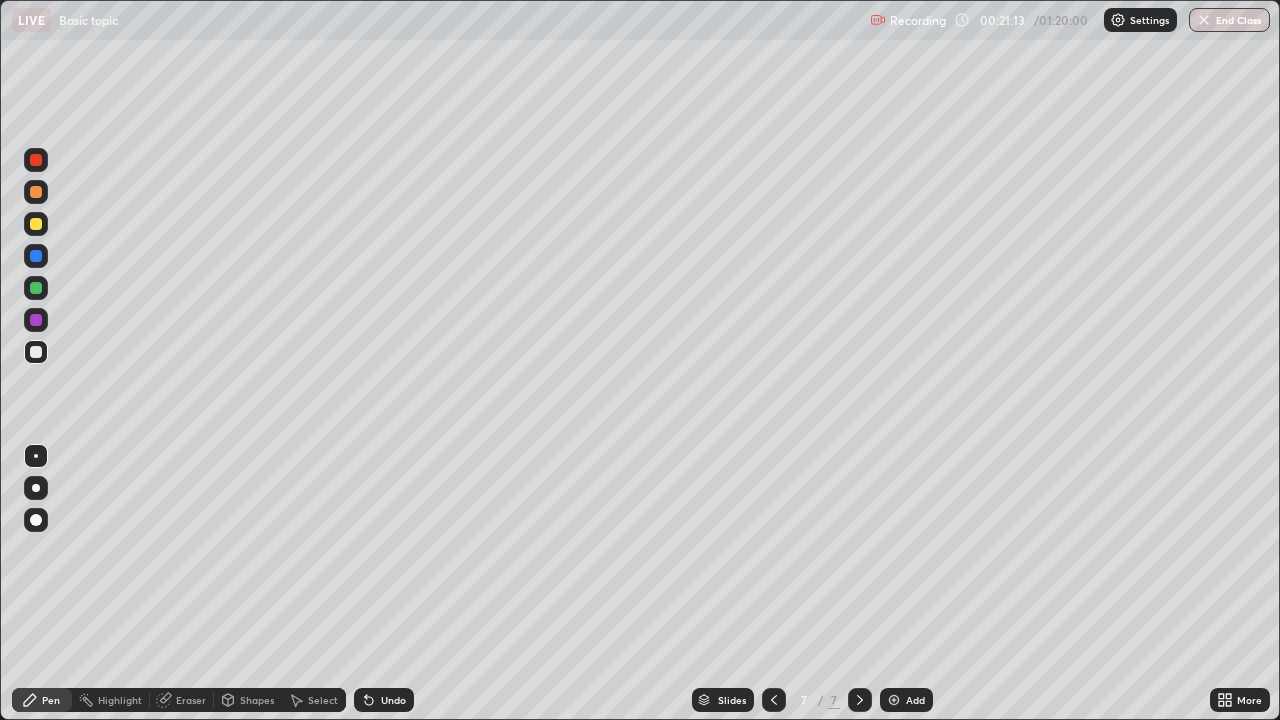 click at bounding box center [36, 320] 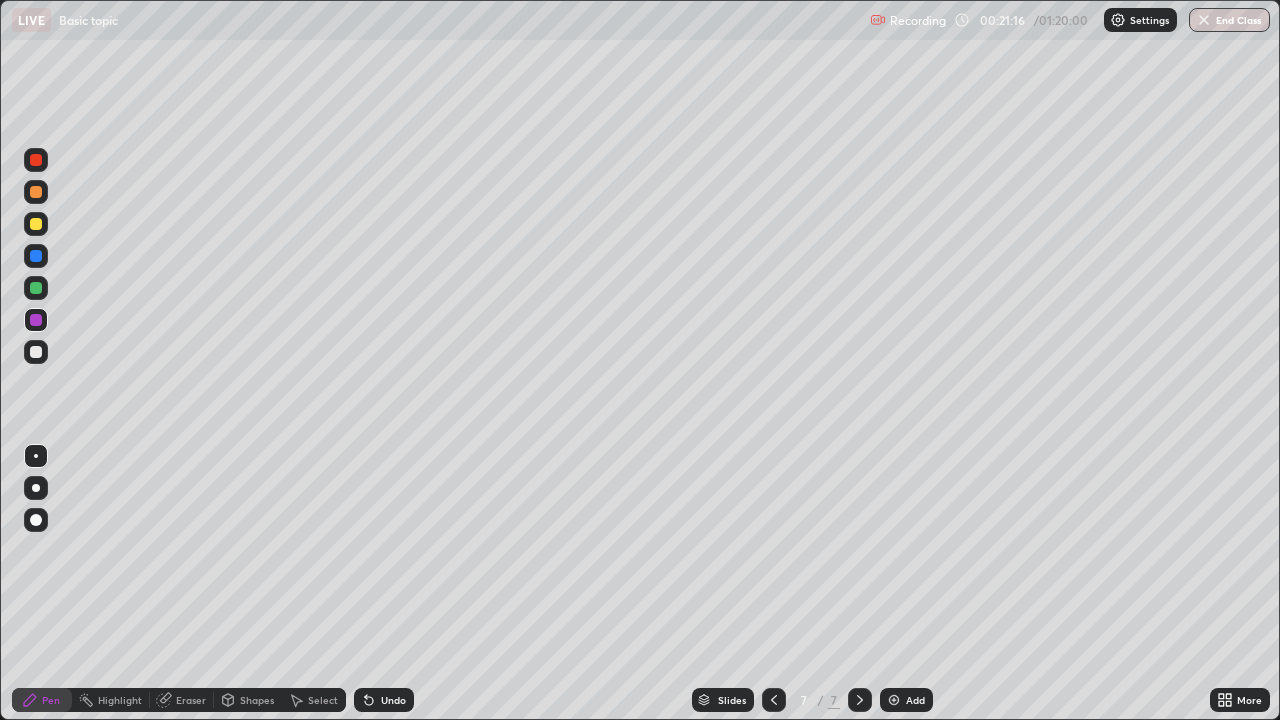 click at bounding box center (36, 288) 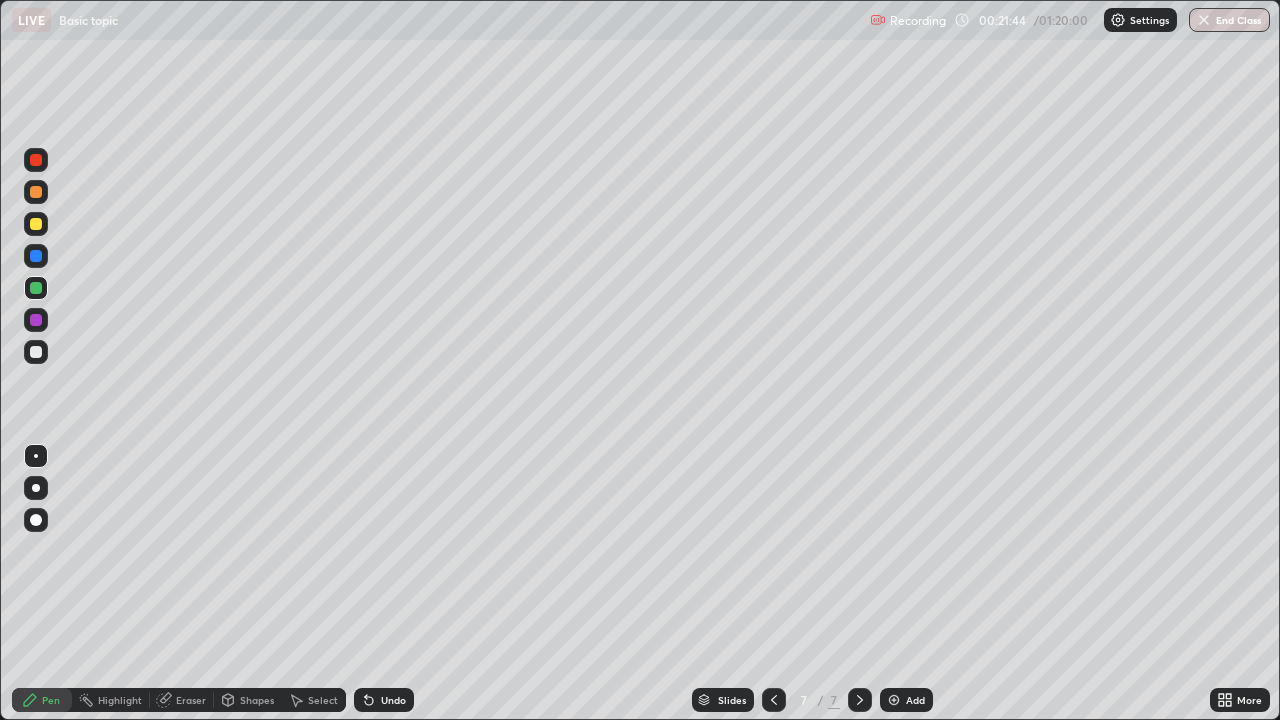 click at bounding box center (36, 224) 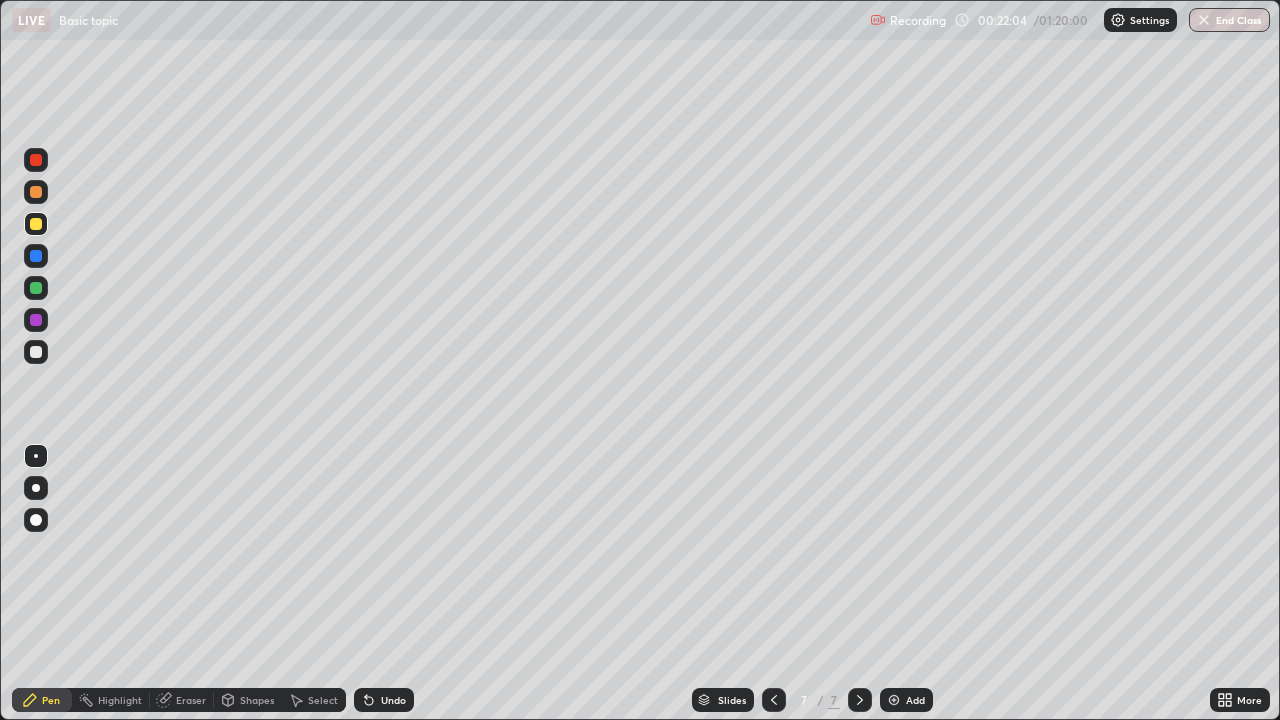 click at bounding box center [36, 288] 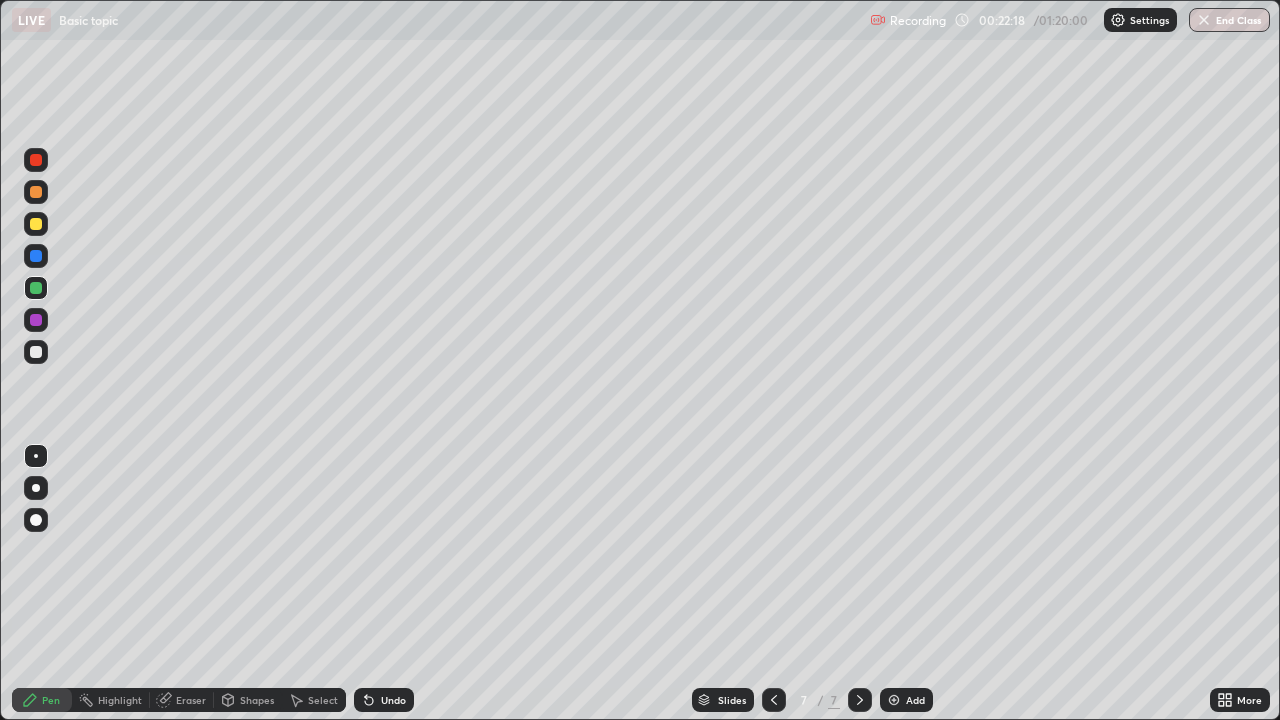 click on "Eraser" at bounding box center [191, 700] 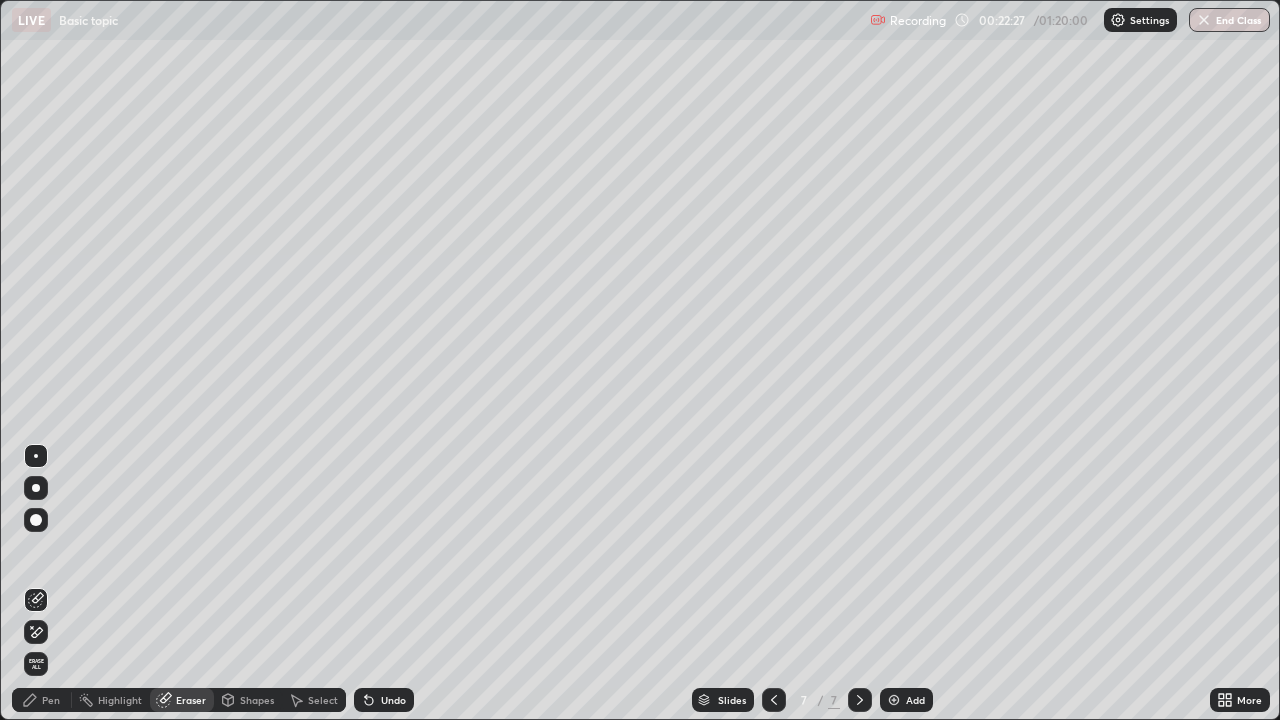 click 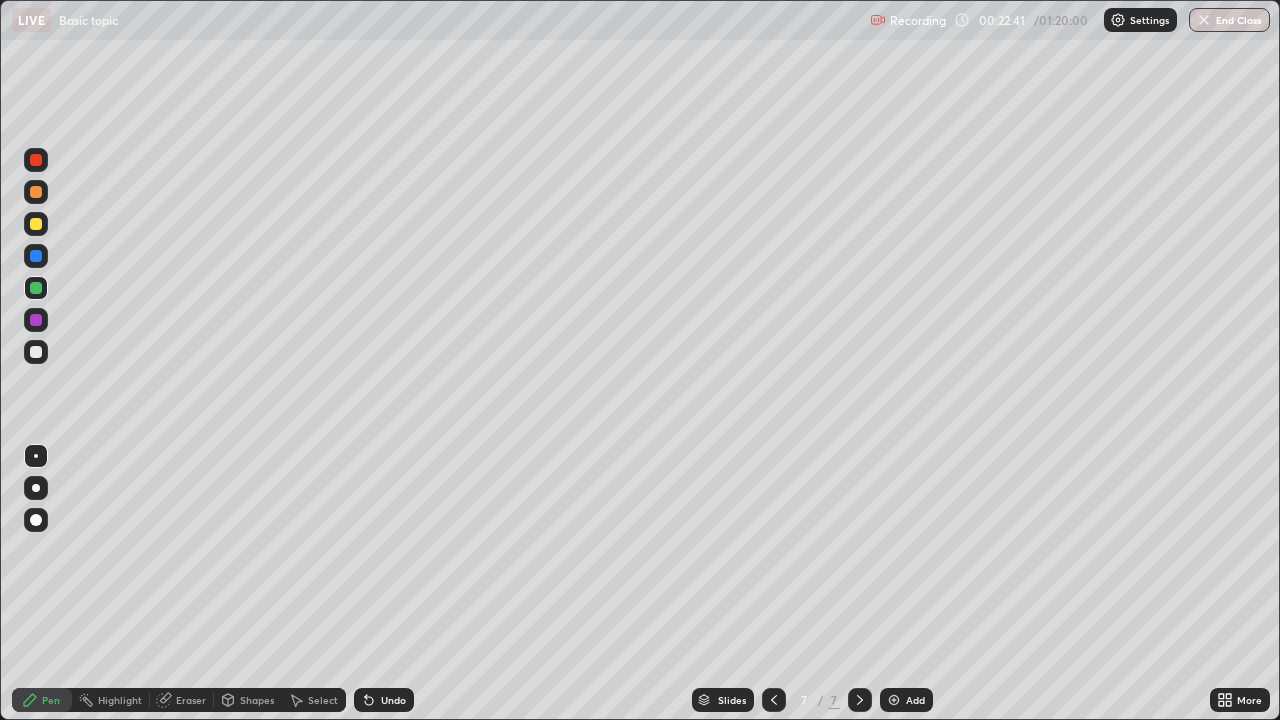 click at bounding box center [36, 352] 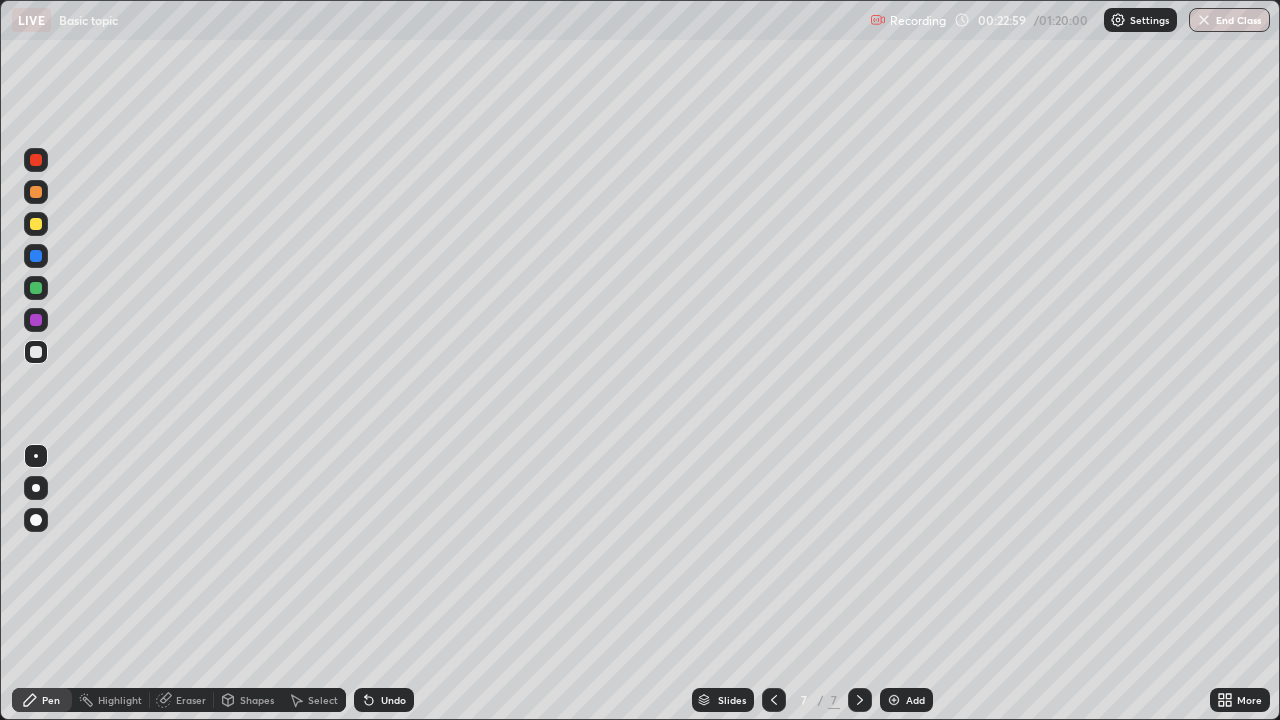 click at bounding box center (36, 320) 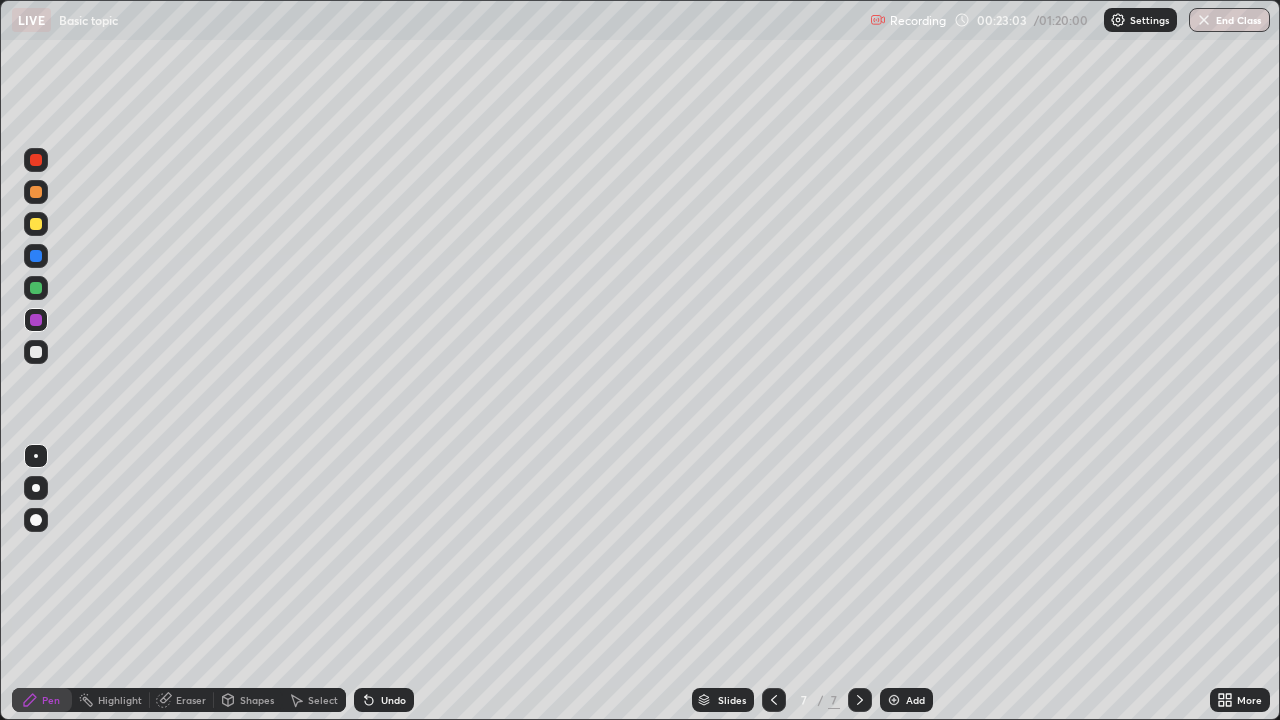click at bounding box center [36, 224] 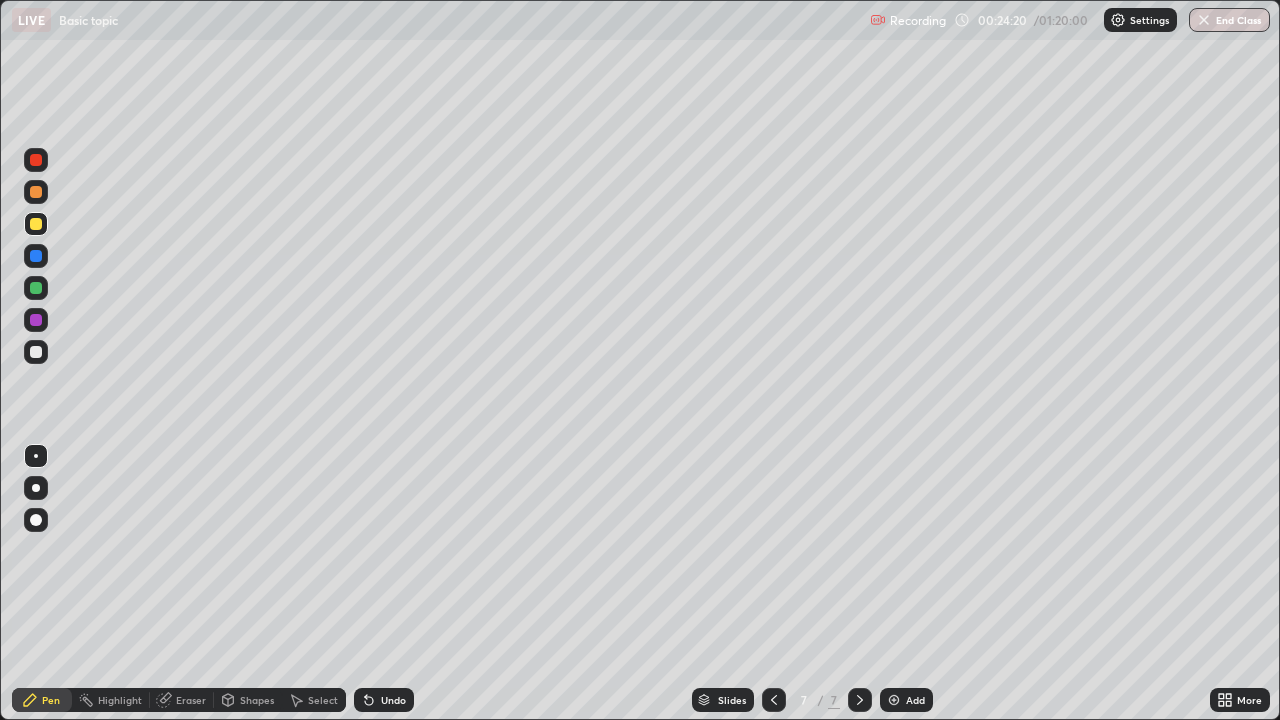 click at bounding box center (36, 288) 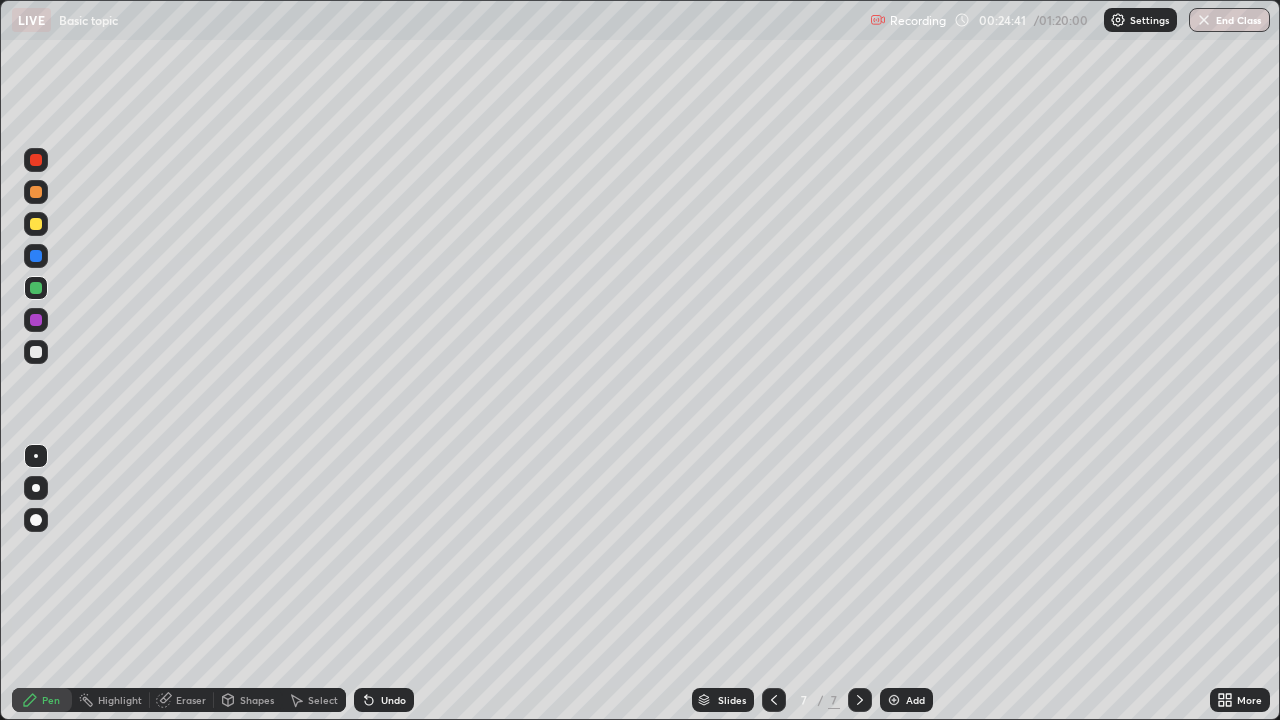 click at bounding box center [36, 352] 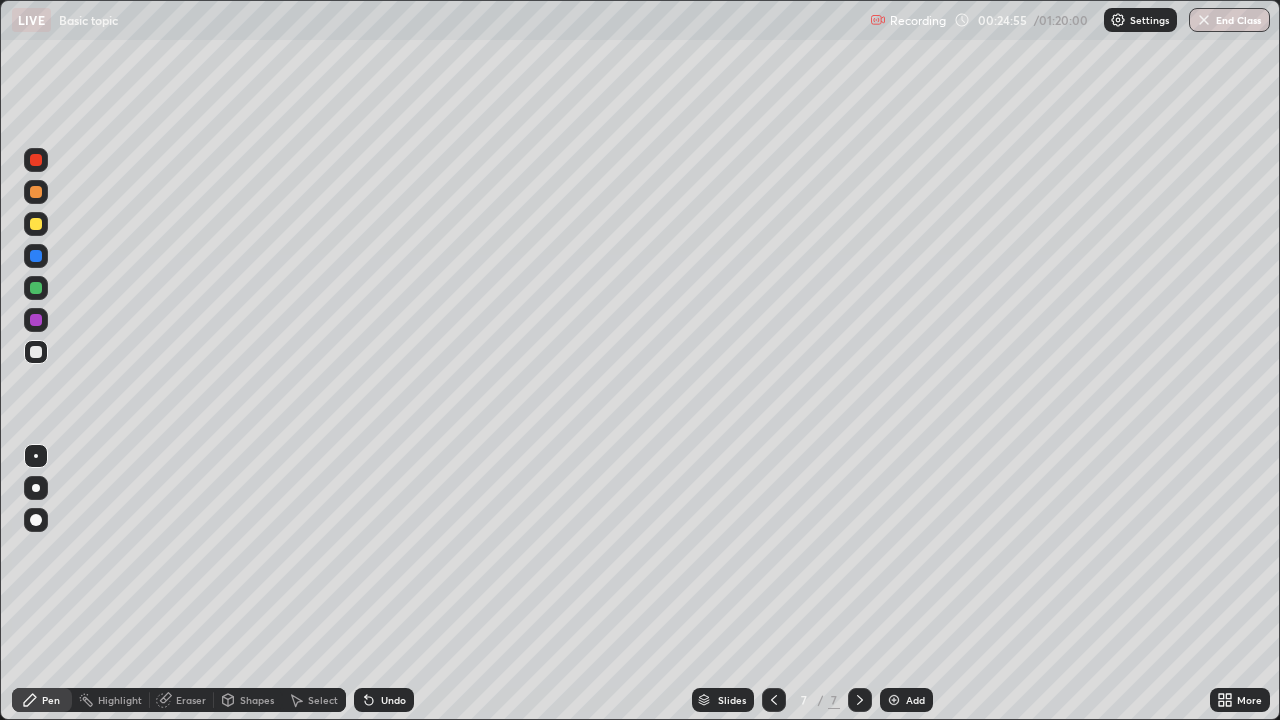 click at bounding box center (36, 352) 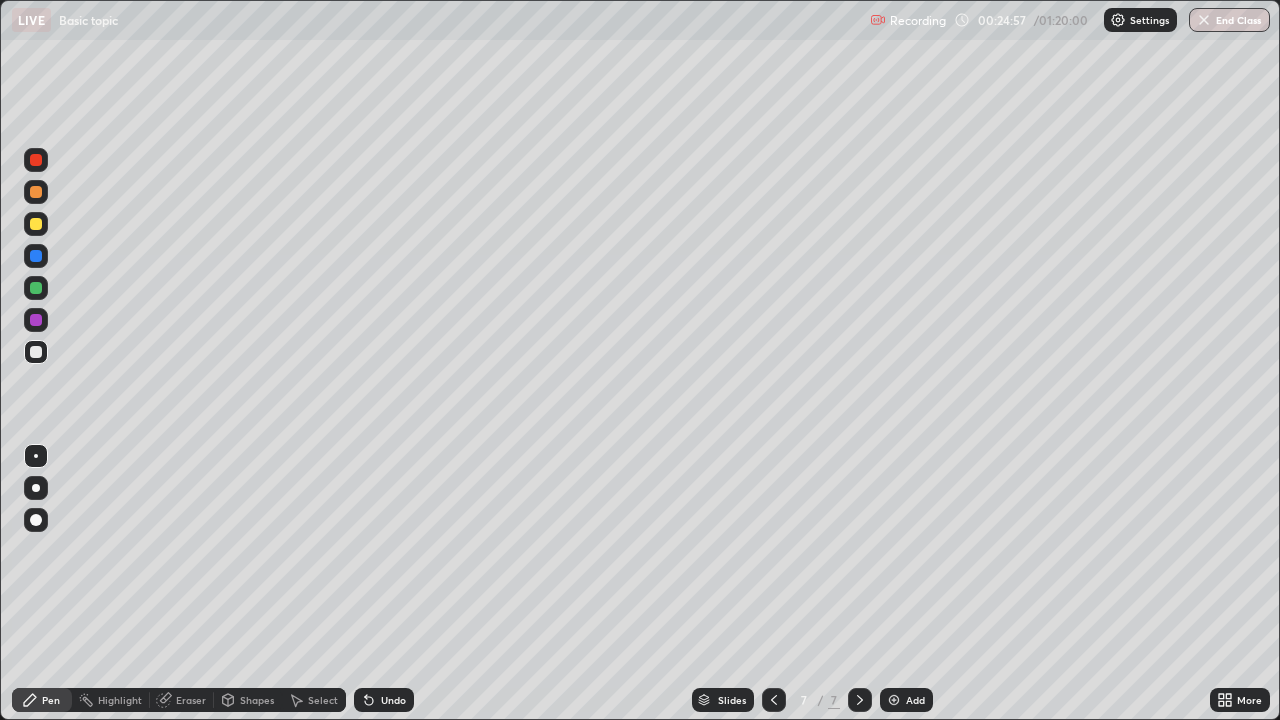 click at bounding box center [36, 352] 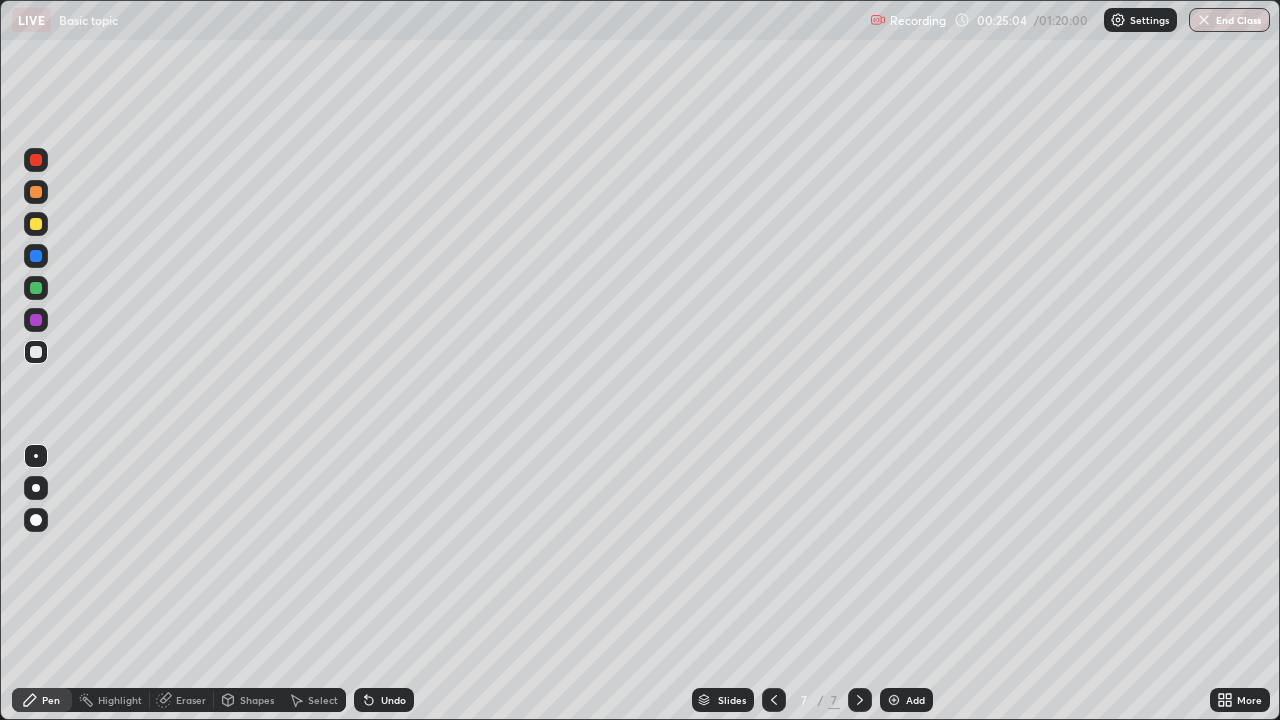 click at bounding box center (36, 320) 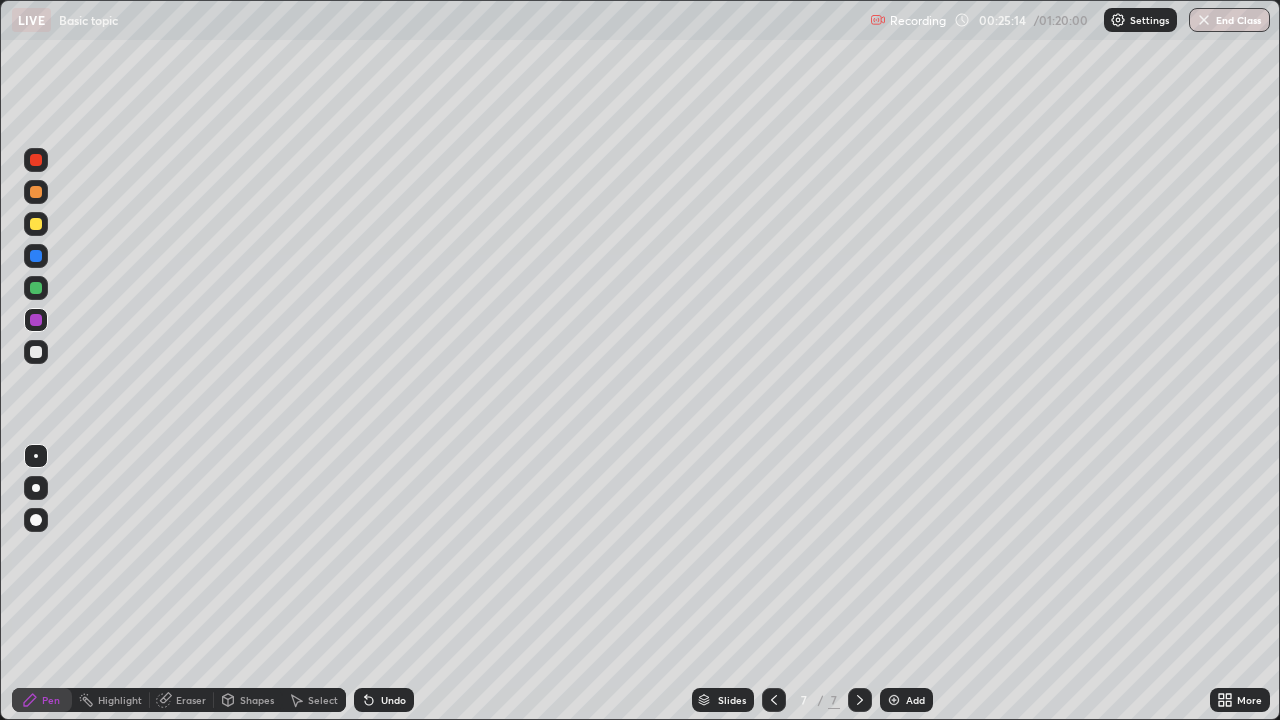 click at bounding box center (36, 288) 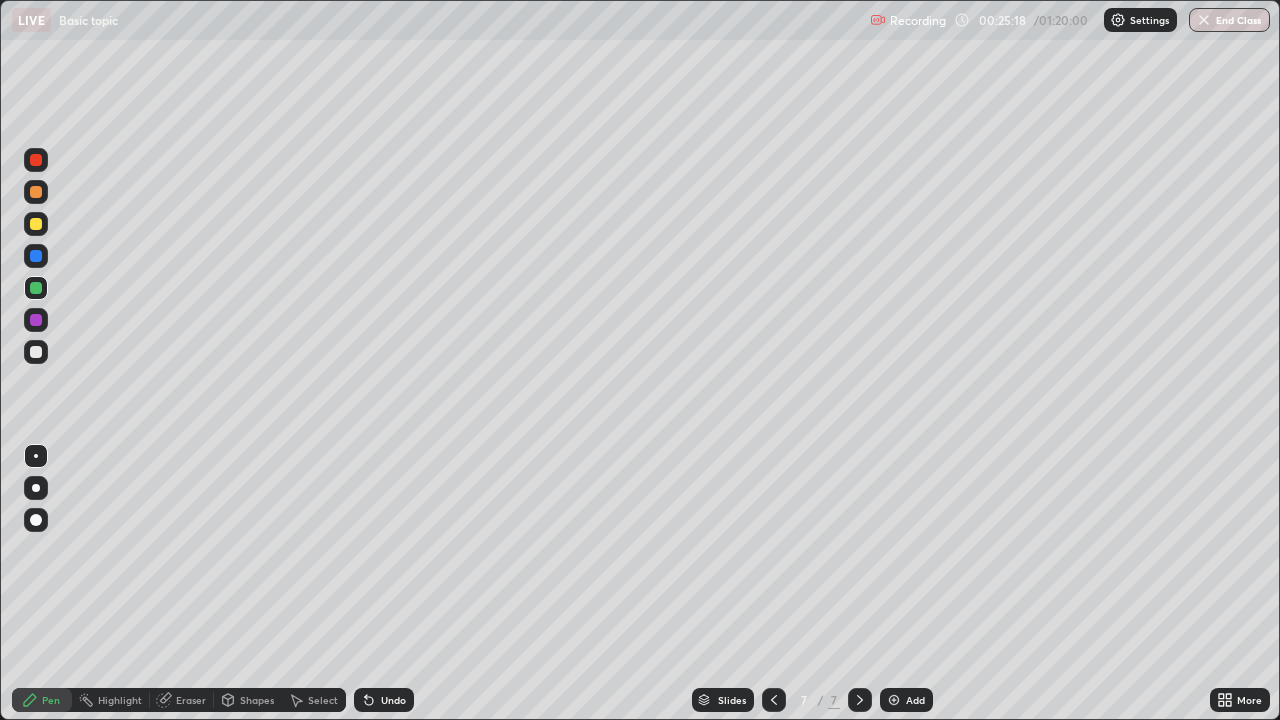 click at bounding box center [36, 224] 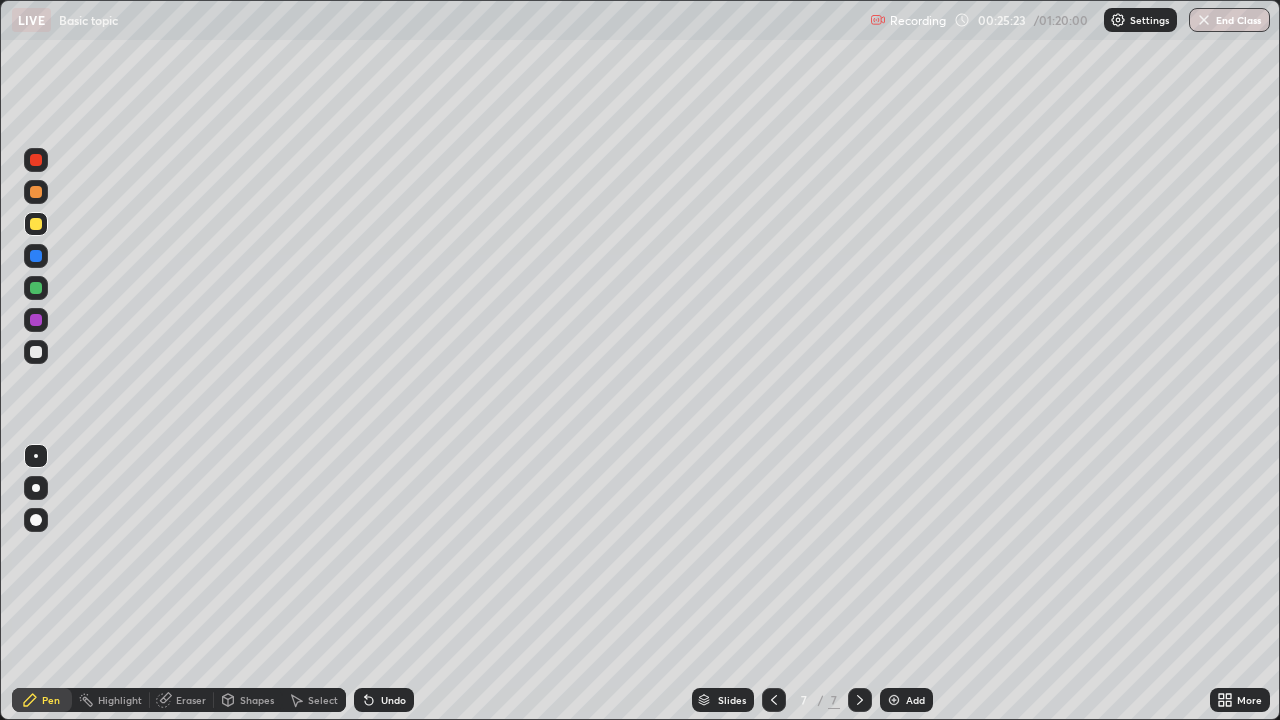click at bounding box center [36, 288] 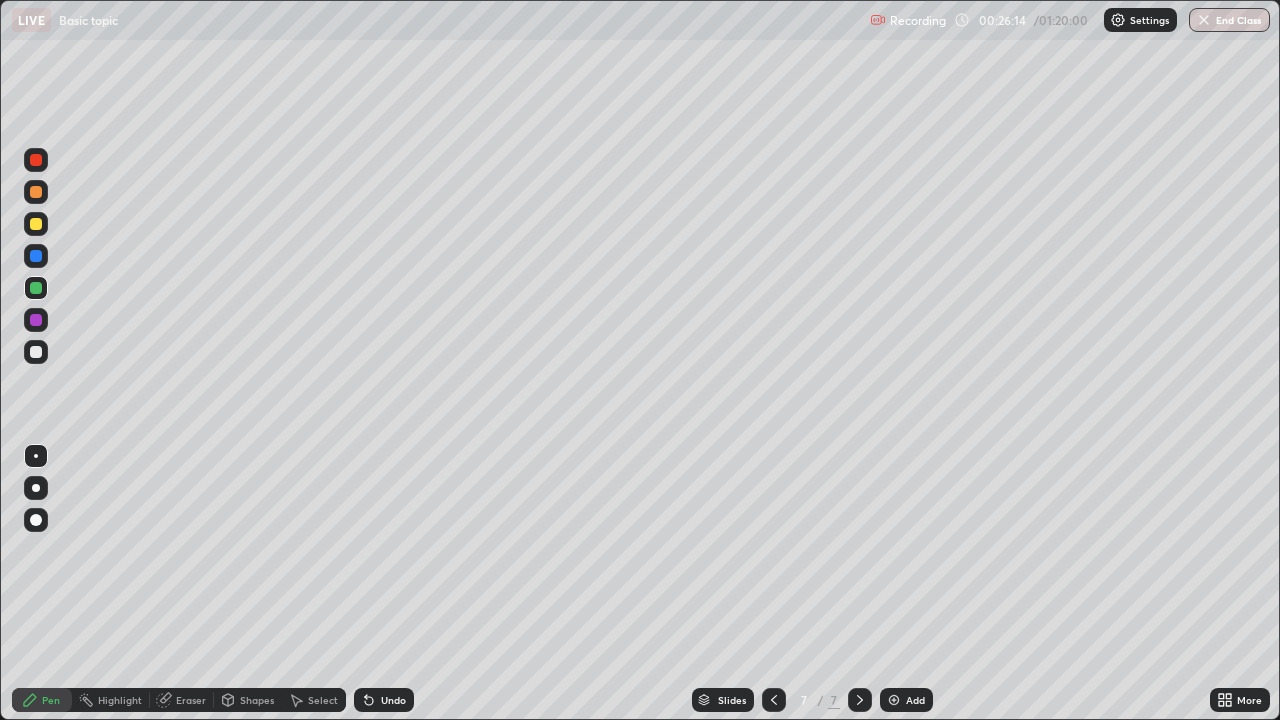 click at bounding box center (36, 224) 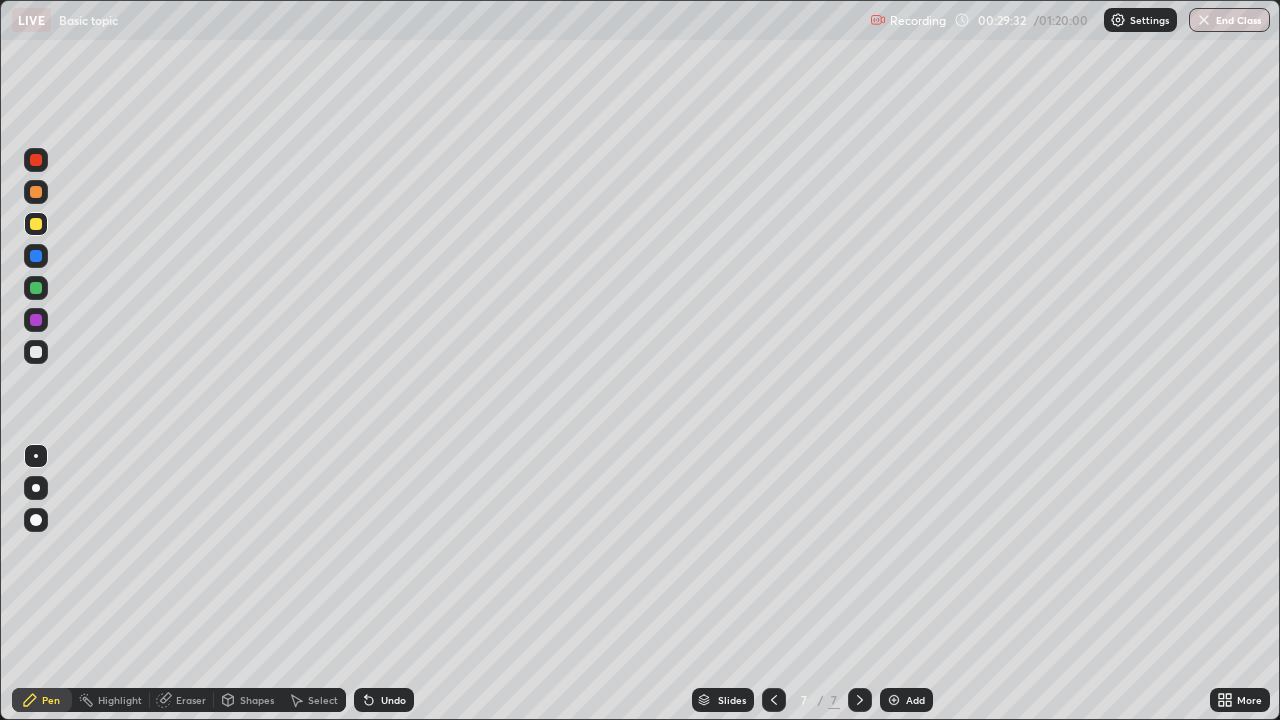 click at bounding box center (894, 700) 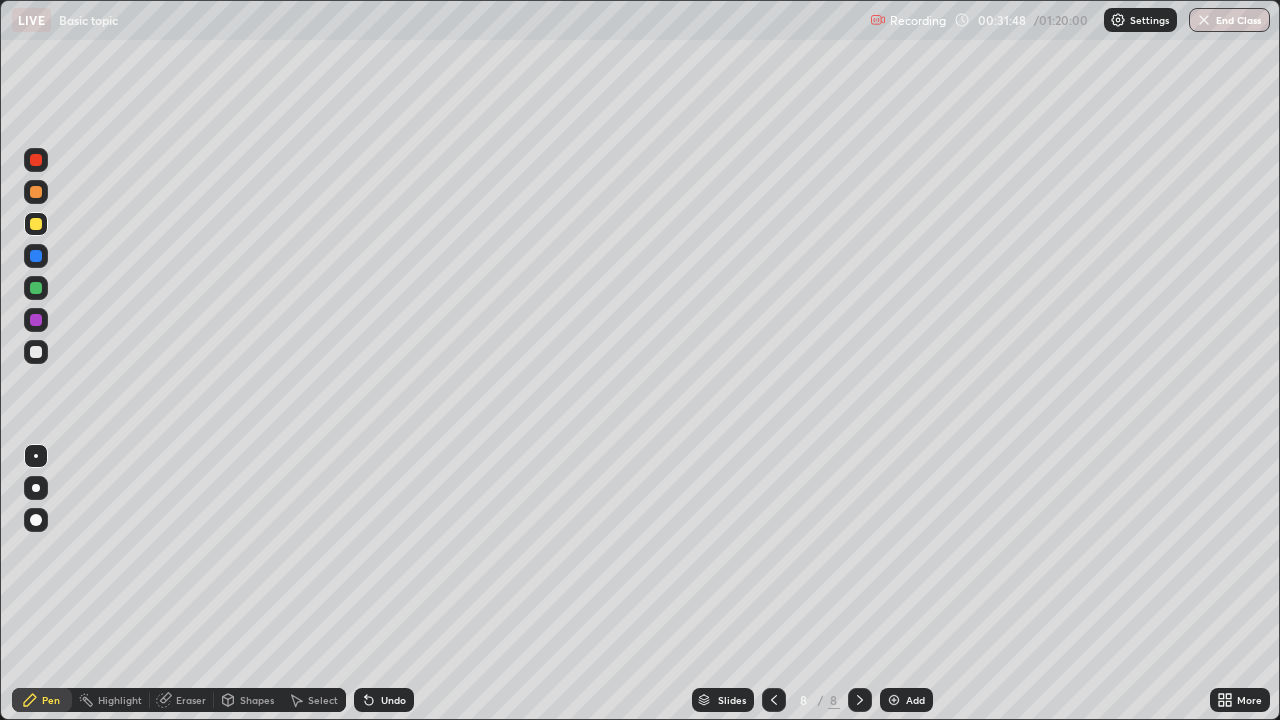 click at bounding box center [36, 288] 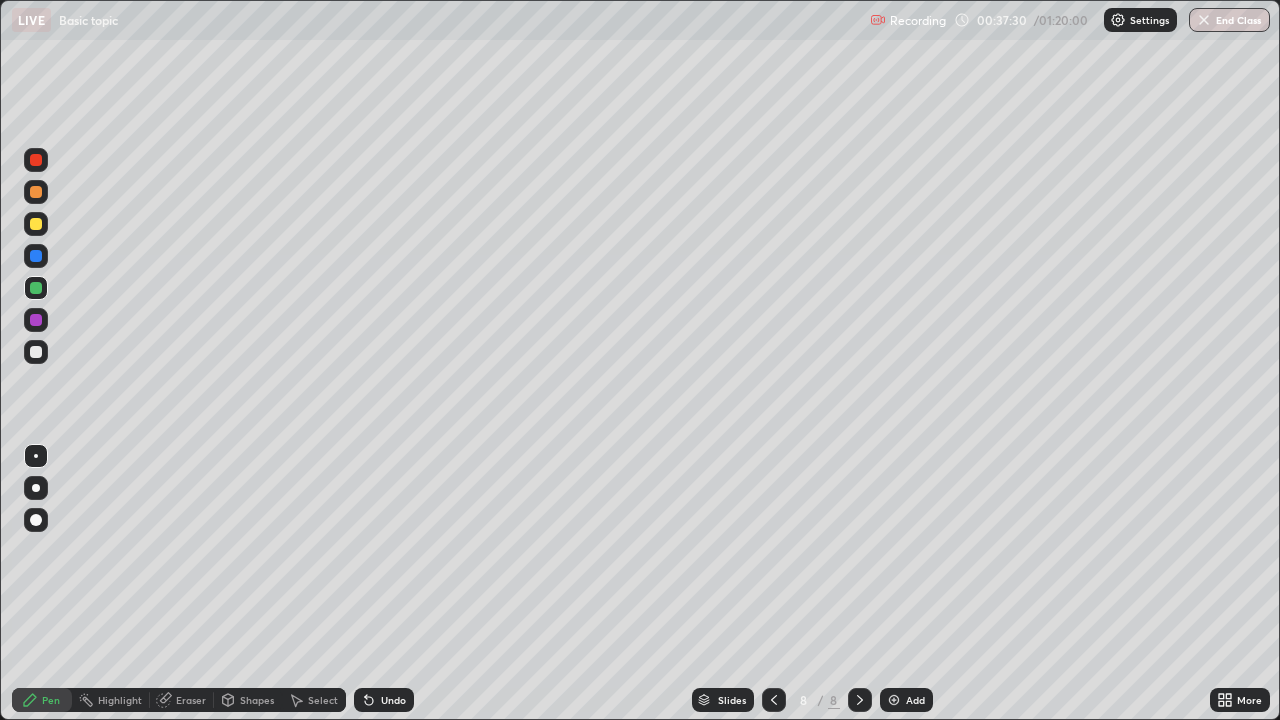 click on "Eraser" at bounding box center [182, 700] 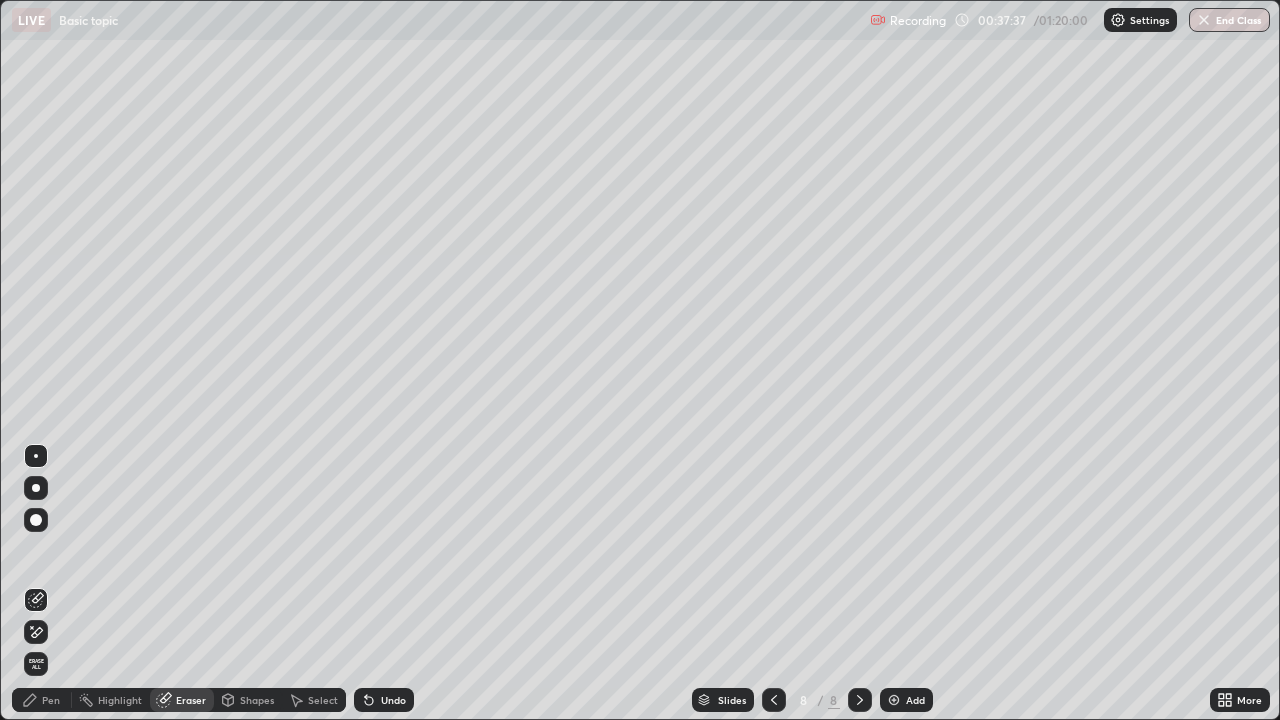 click 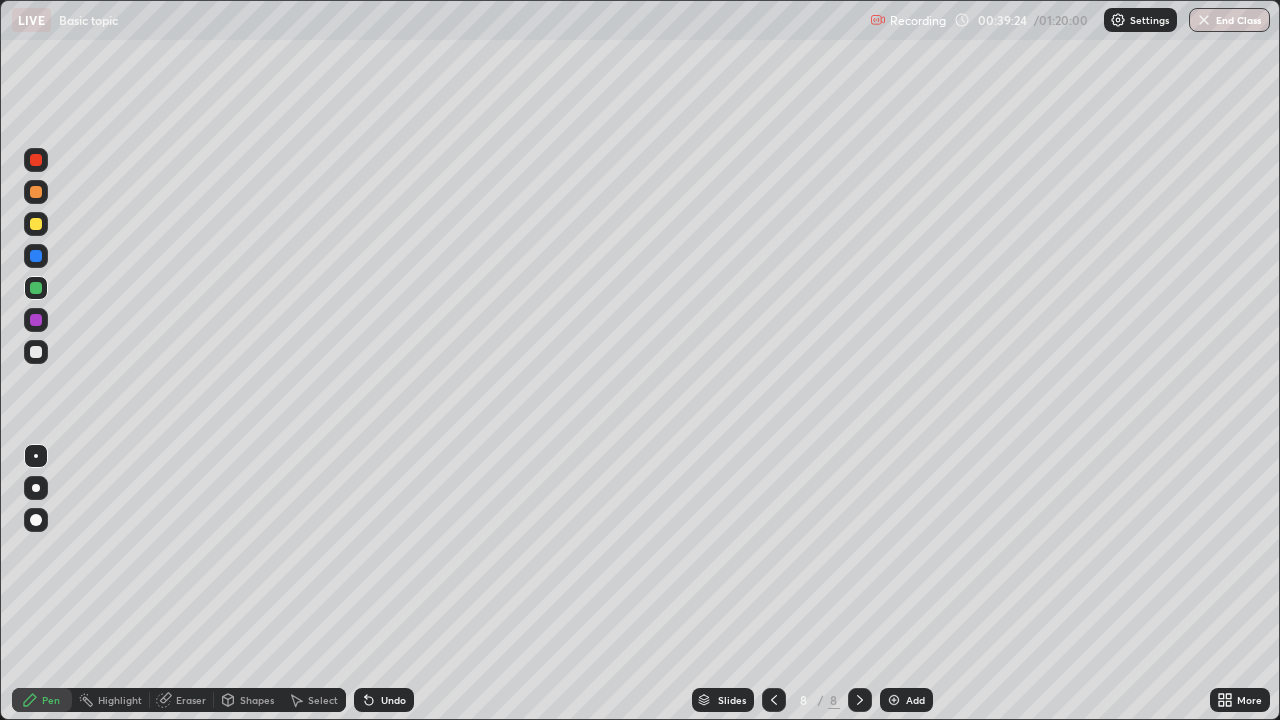 click 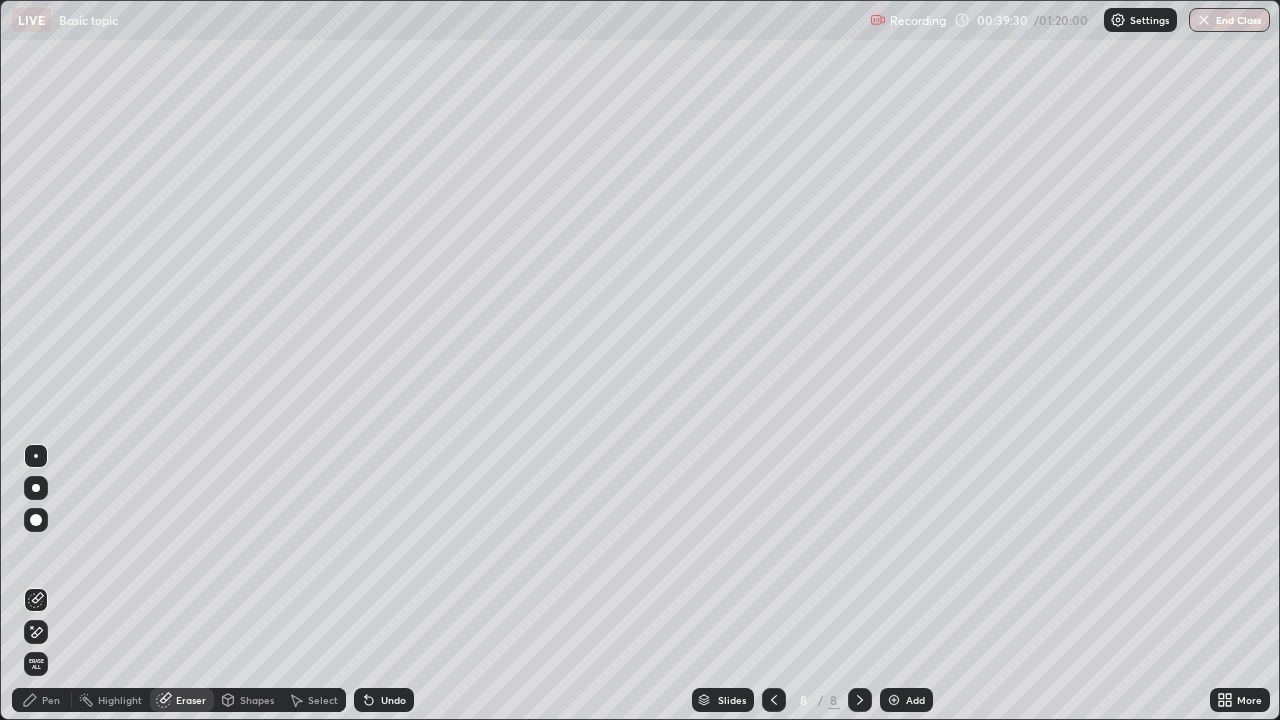 click 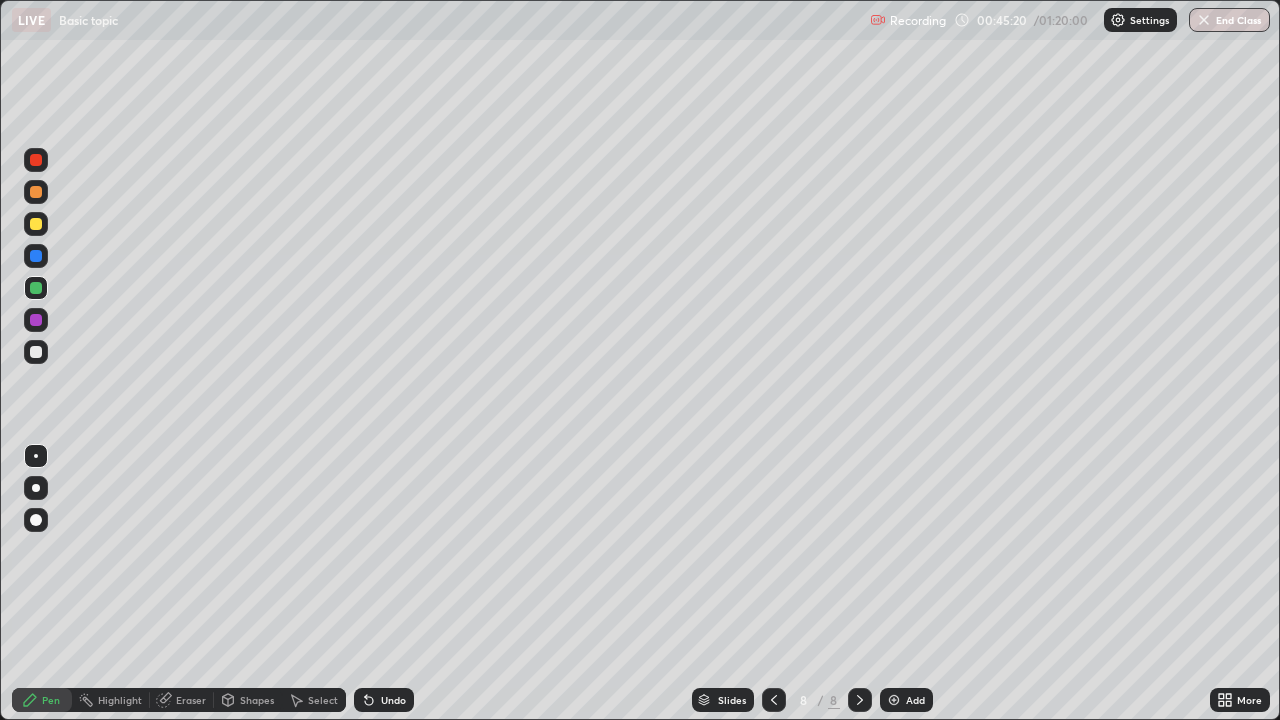 click at bounding box center [894, 700] 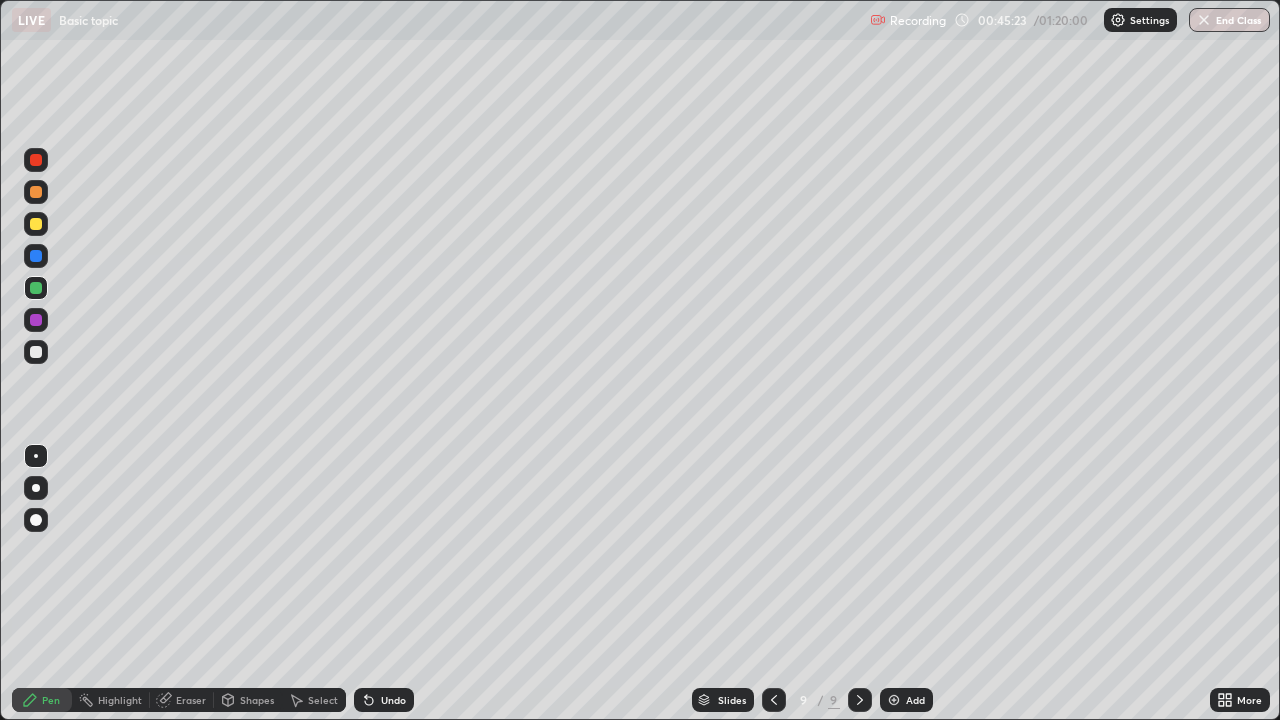 click at bounding box center (36, 192) 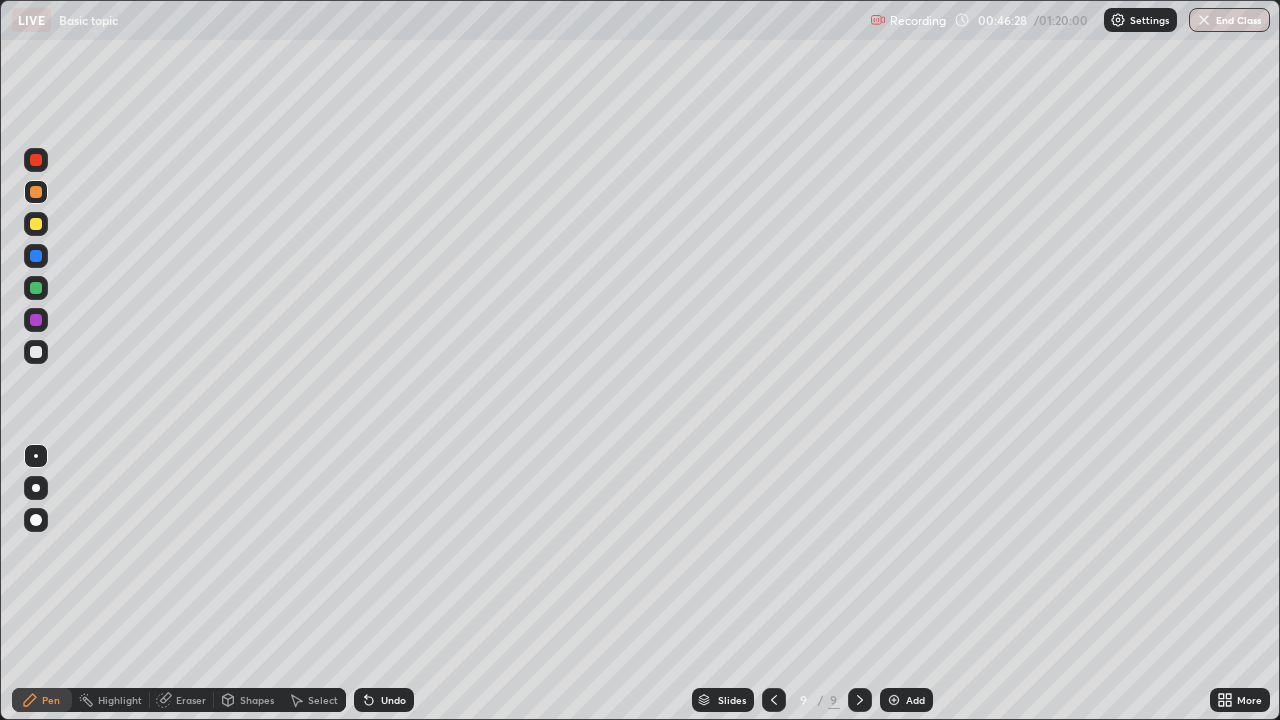 click at bounding box center [36, 288] 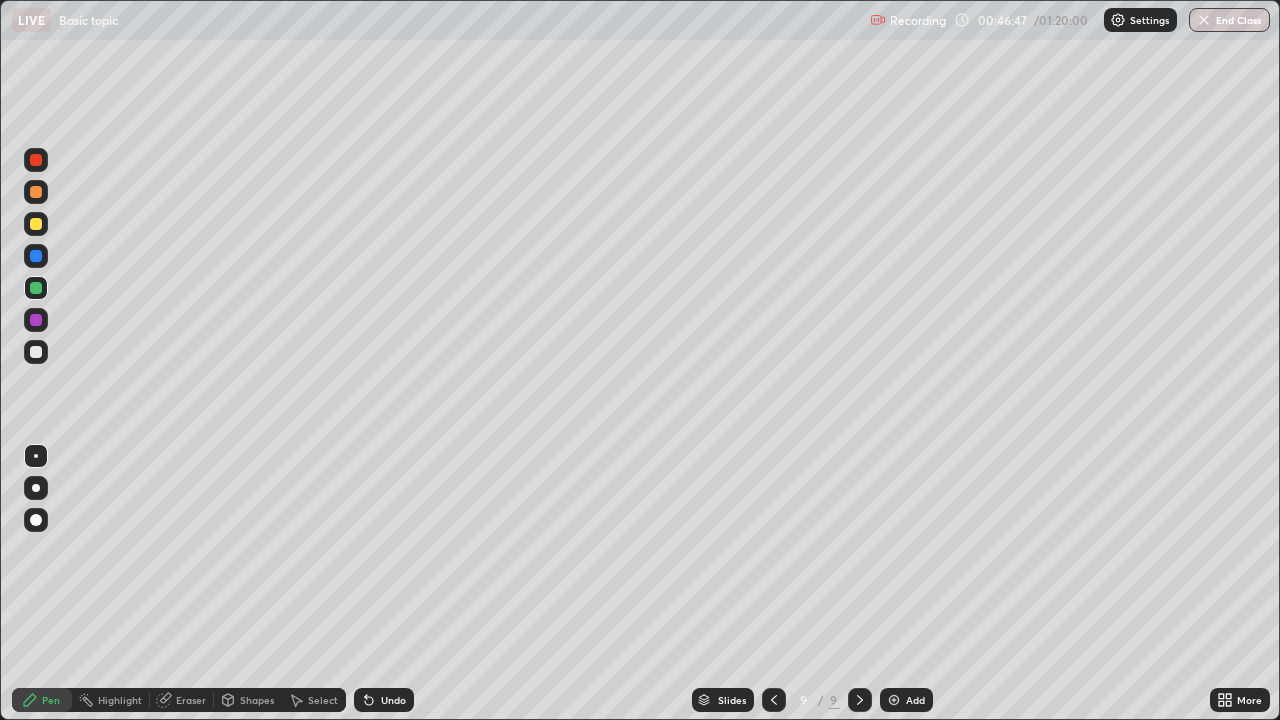 click at bounding box center [36, 352] 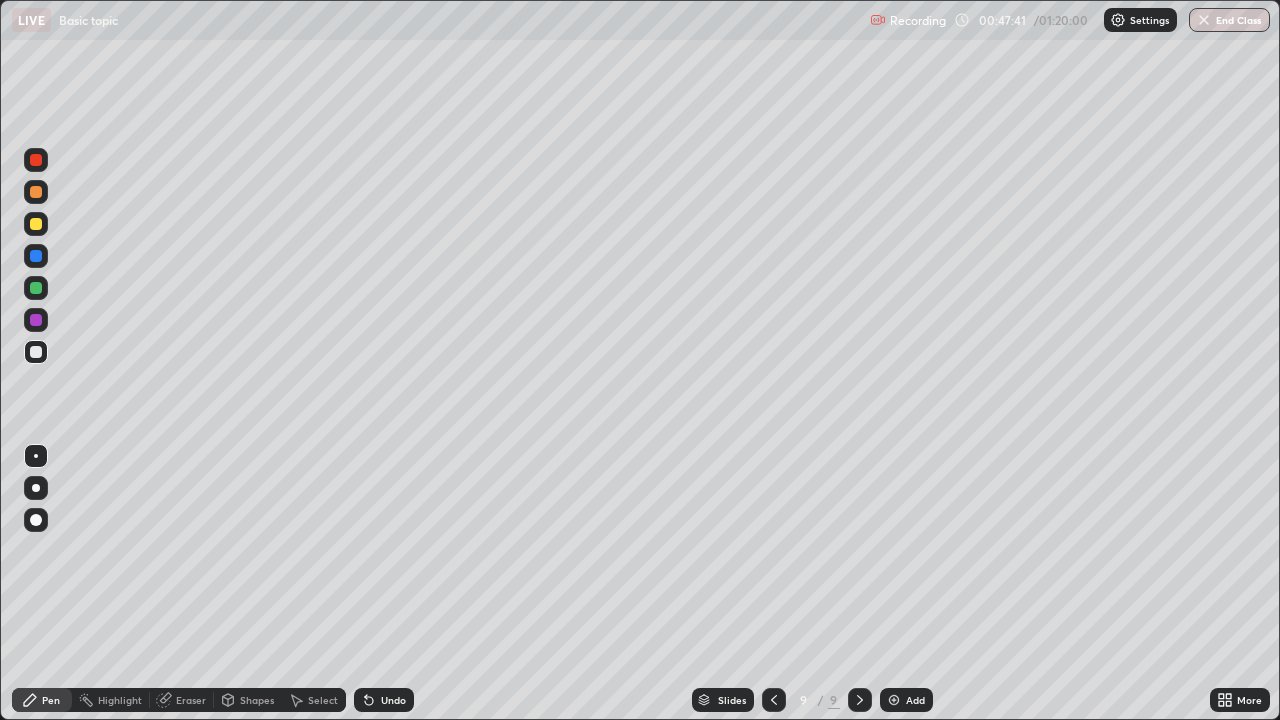 click 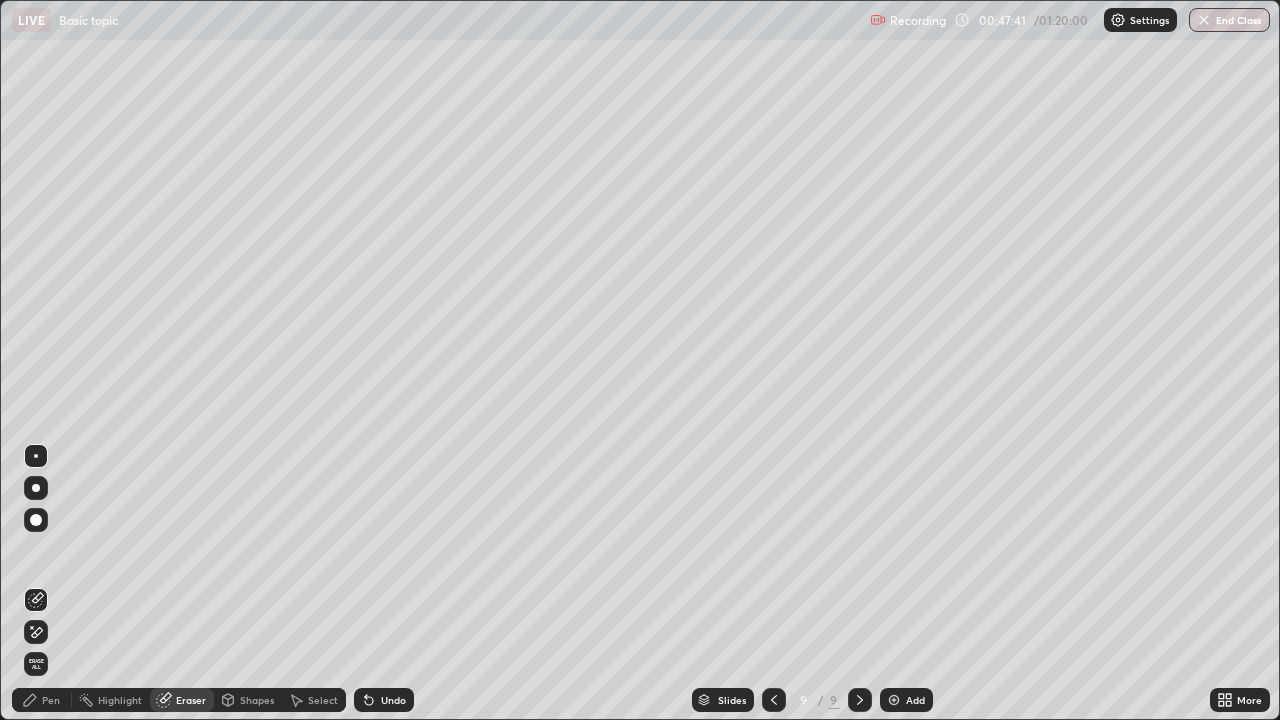click 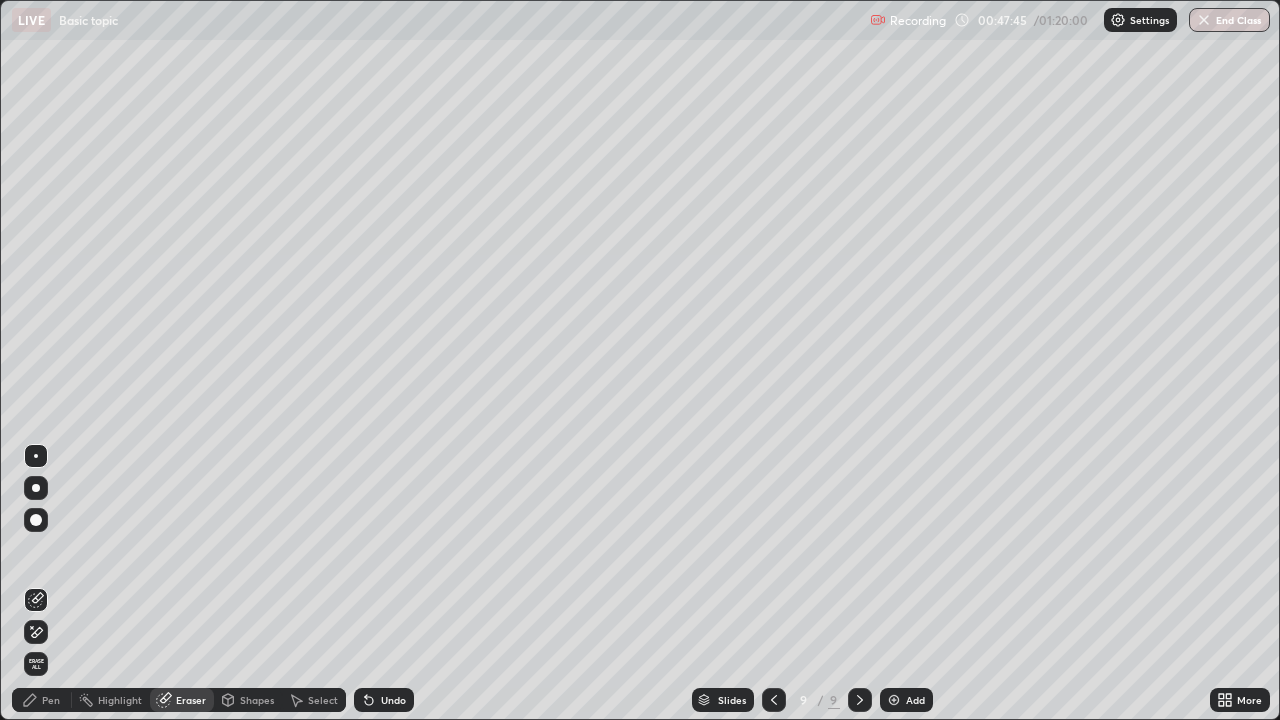 click 